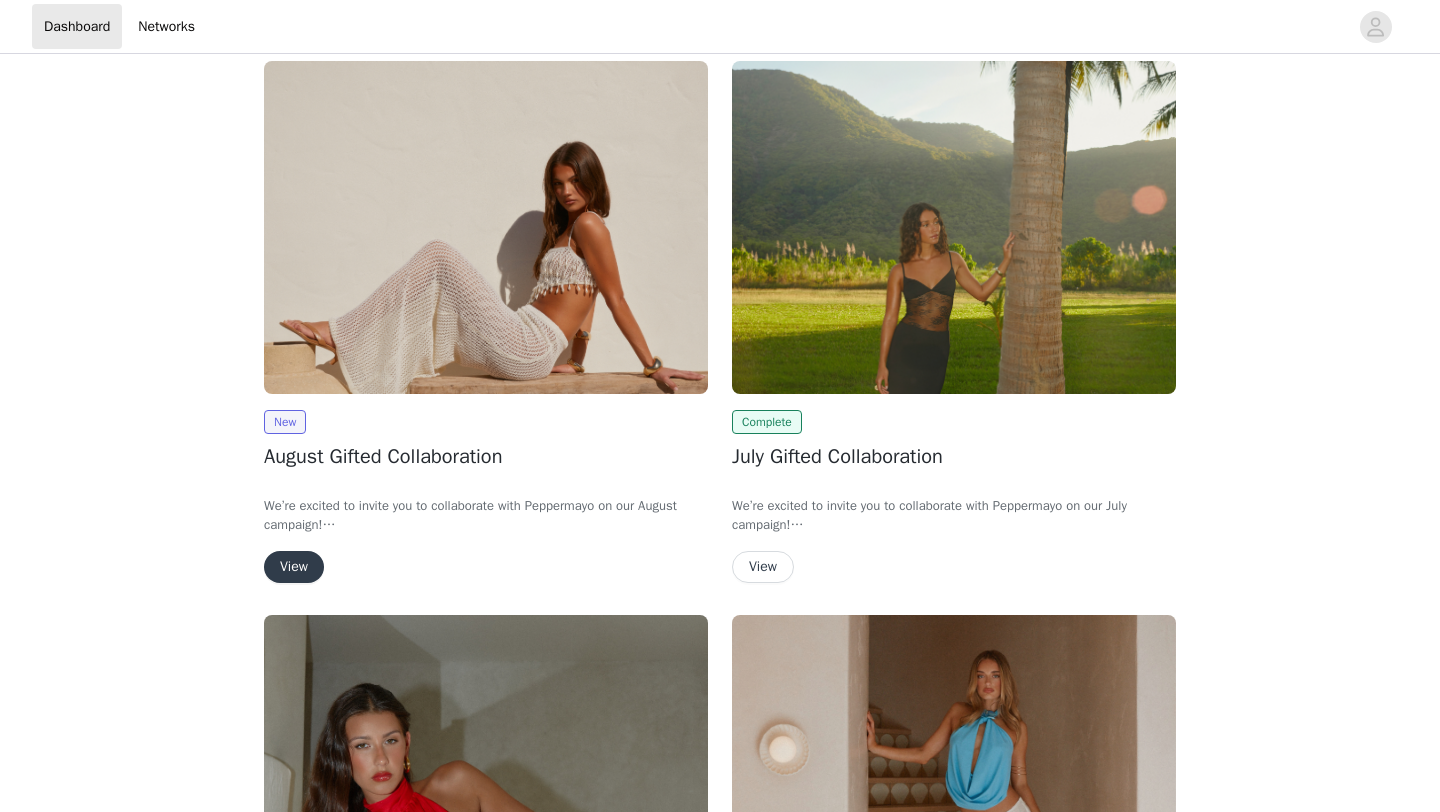 scroll, scrollTop: 21, scrollLeft: 0, axis: vertical 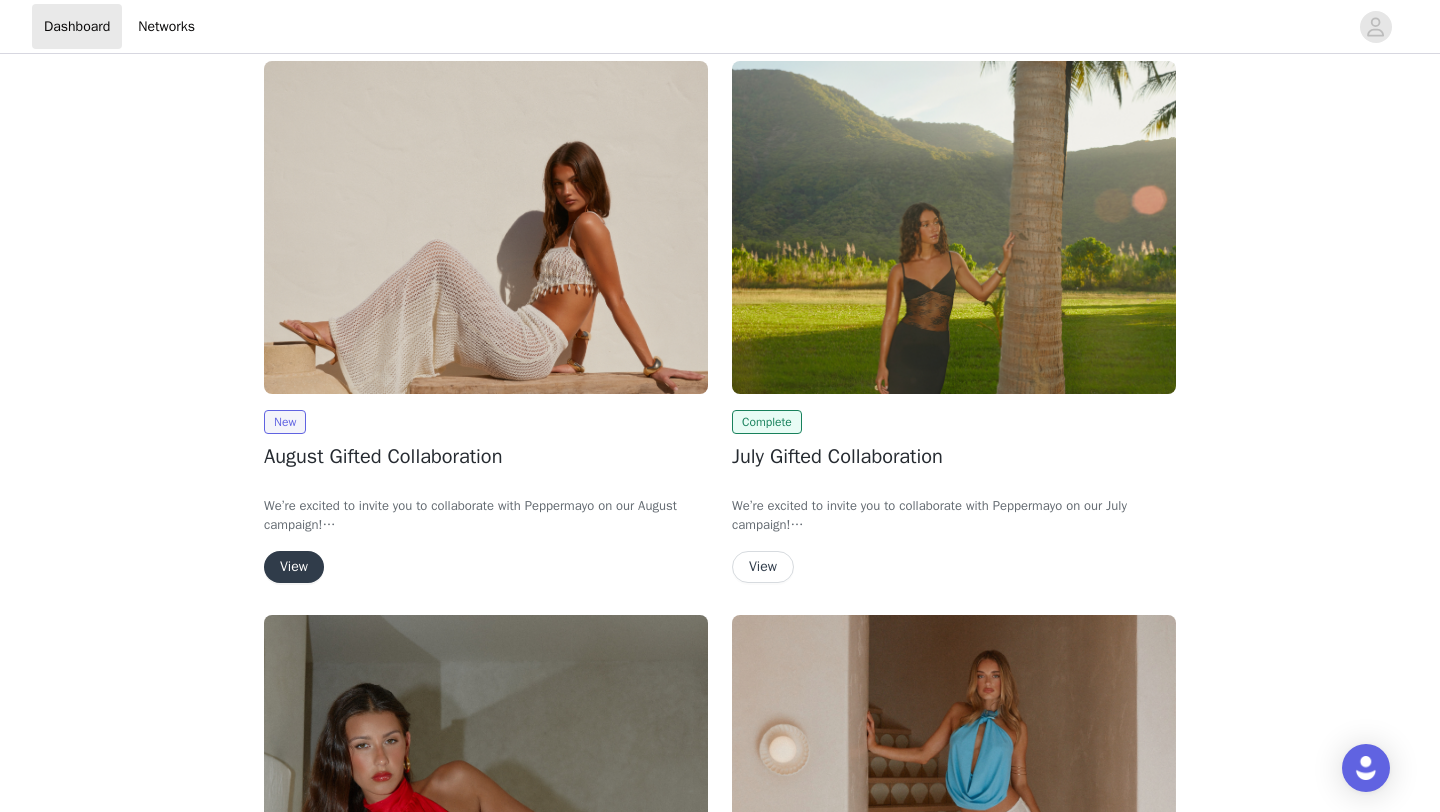 click on "View" at bounding box center (294, 567) 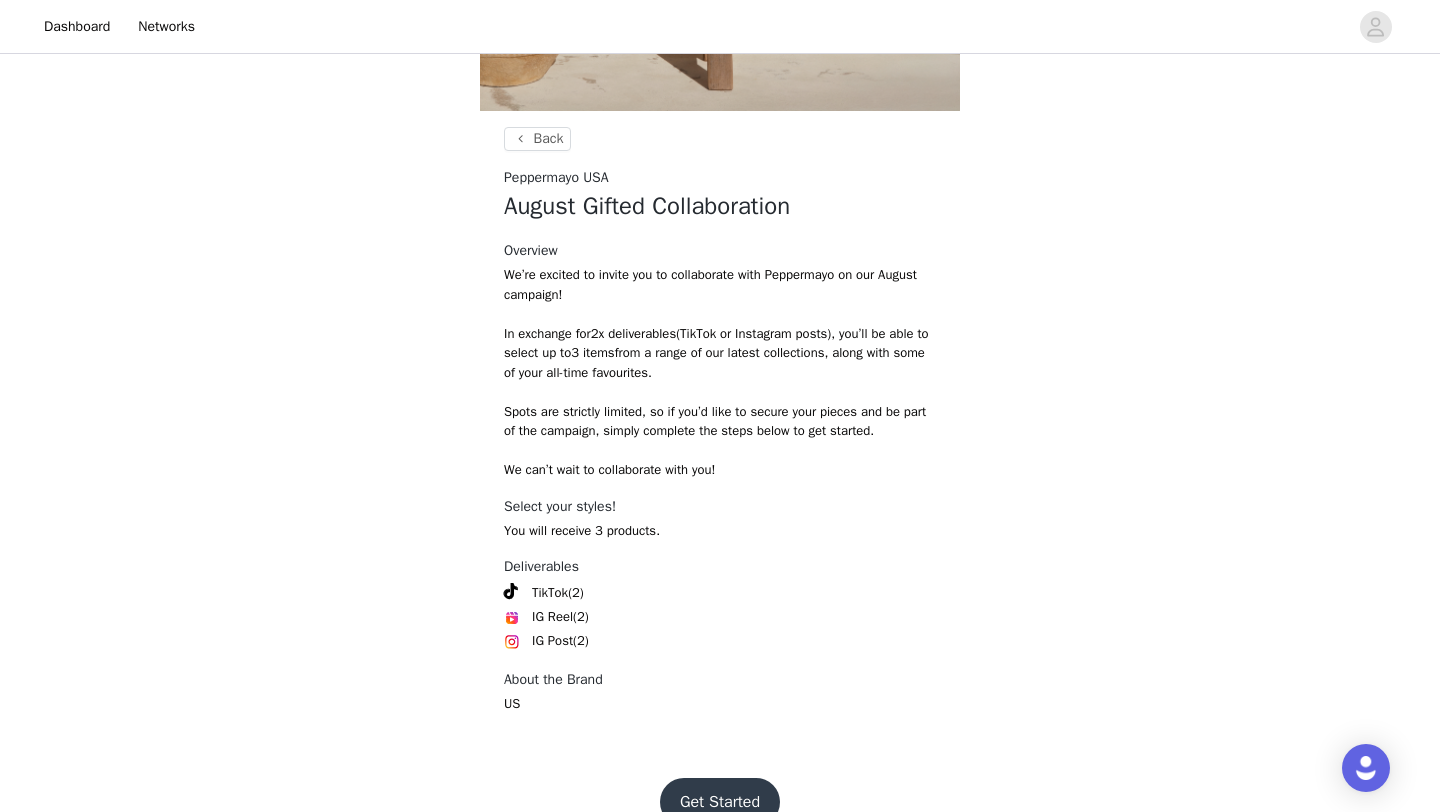 scroll, scrollTop: 656, scrollLeft: 0, axis: vertical 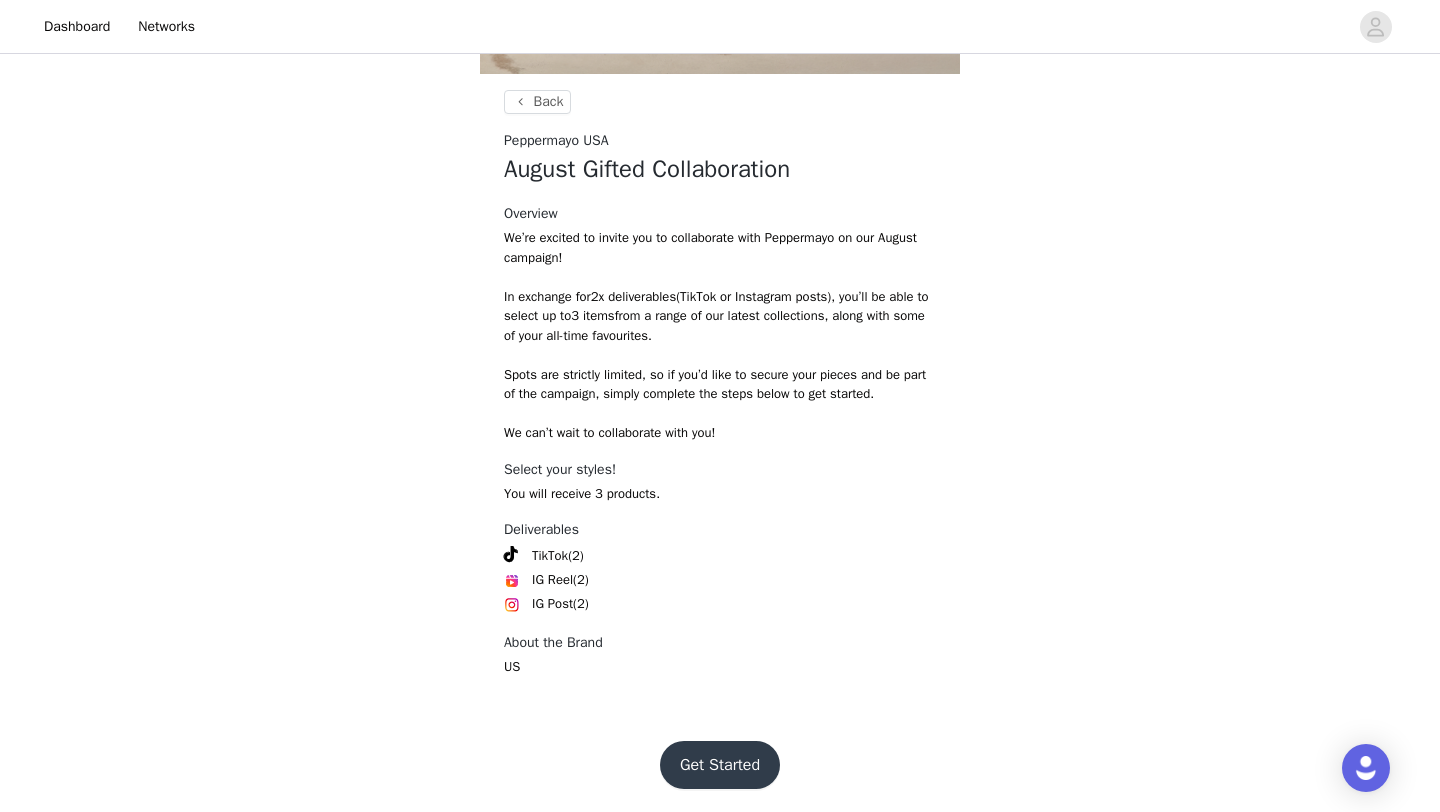 click on "Get Started" at bounding box center [720, 765] 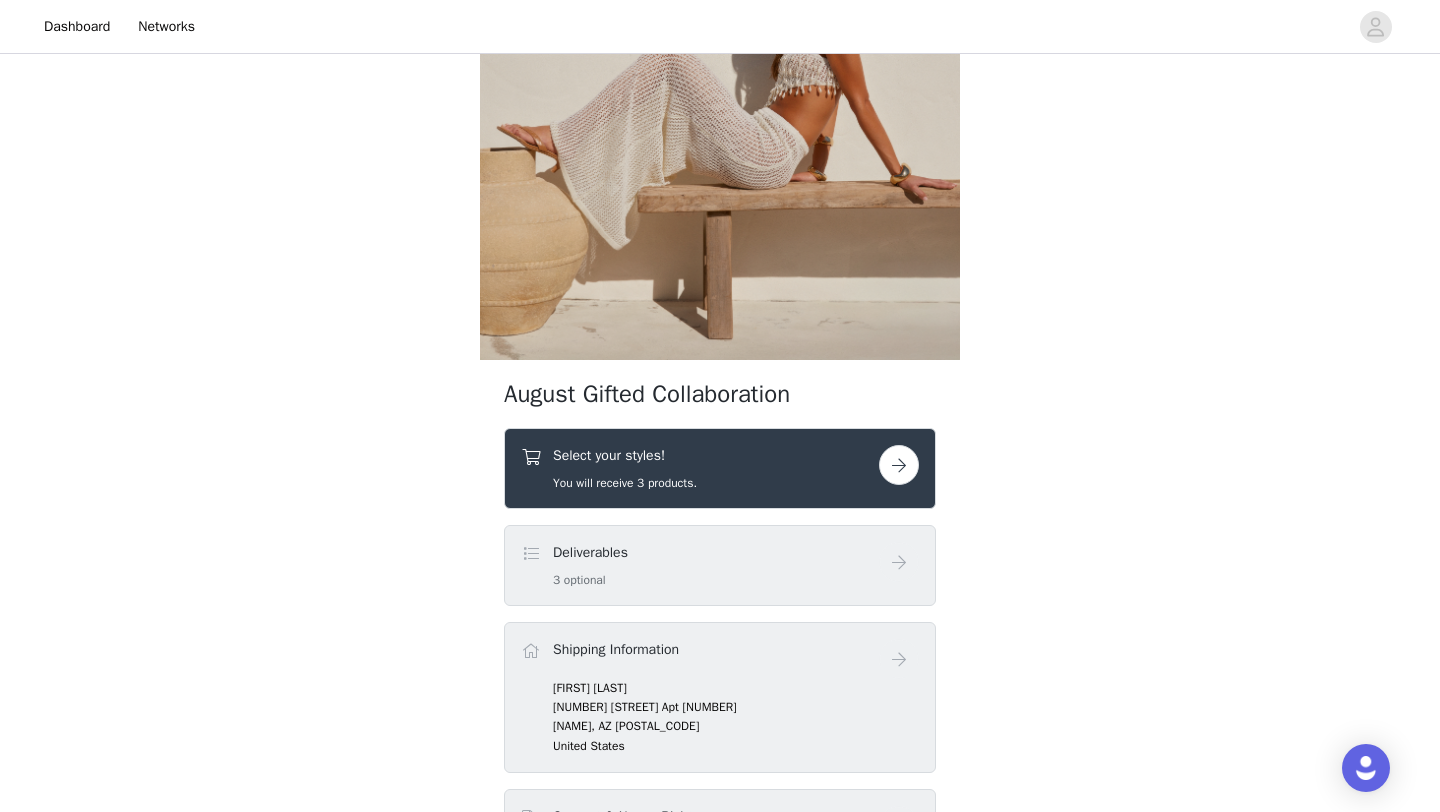 scroll, scrollTop: 404, scrollLeft: 0, axis: vertical 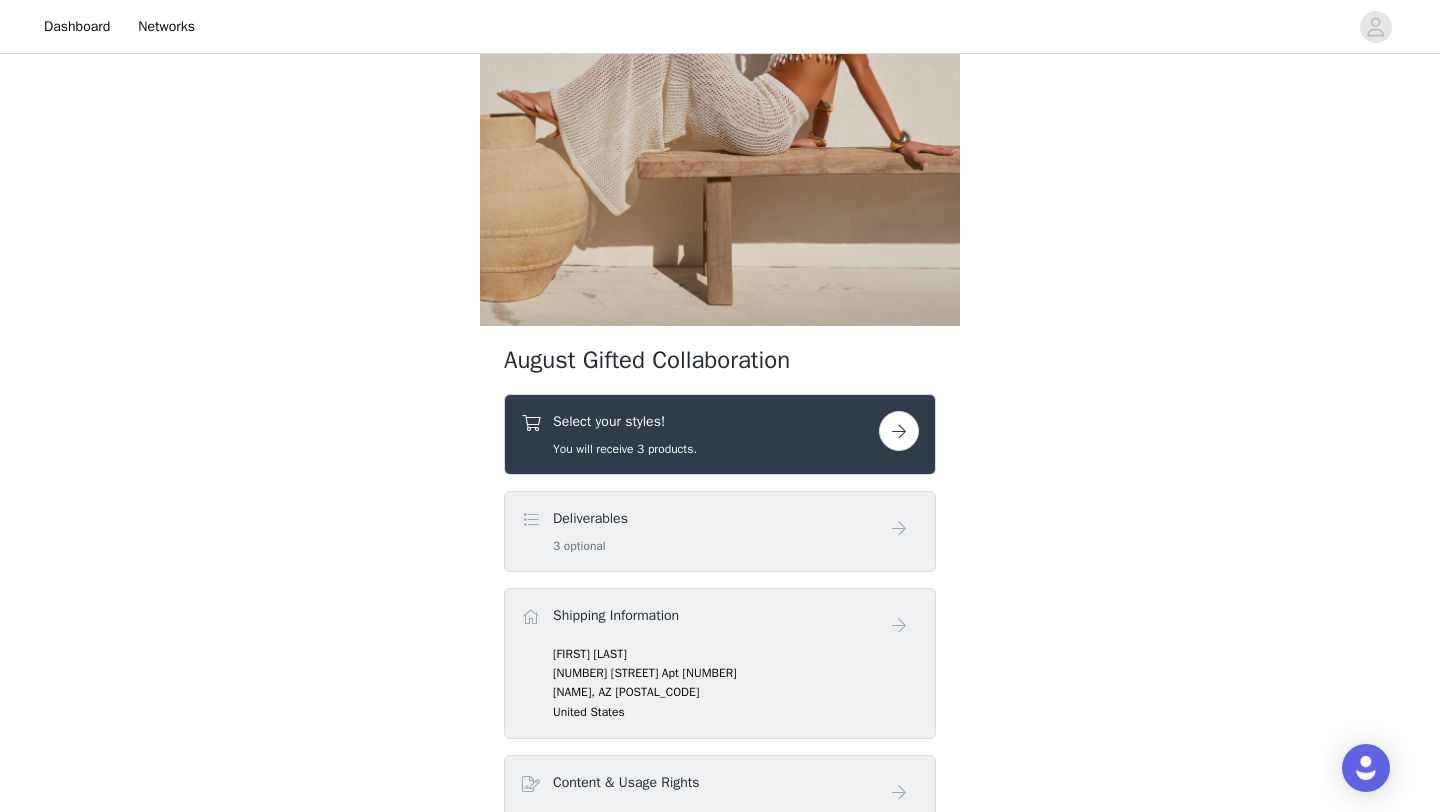 click at bounding box center (899, 431) 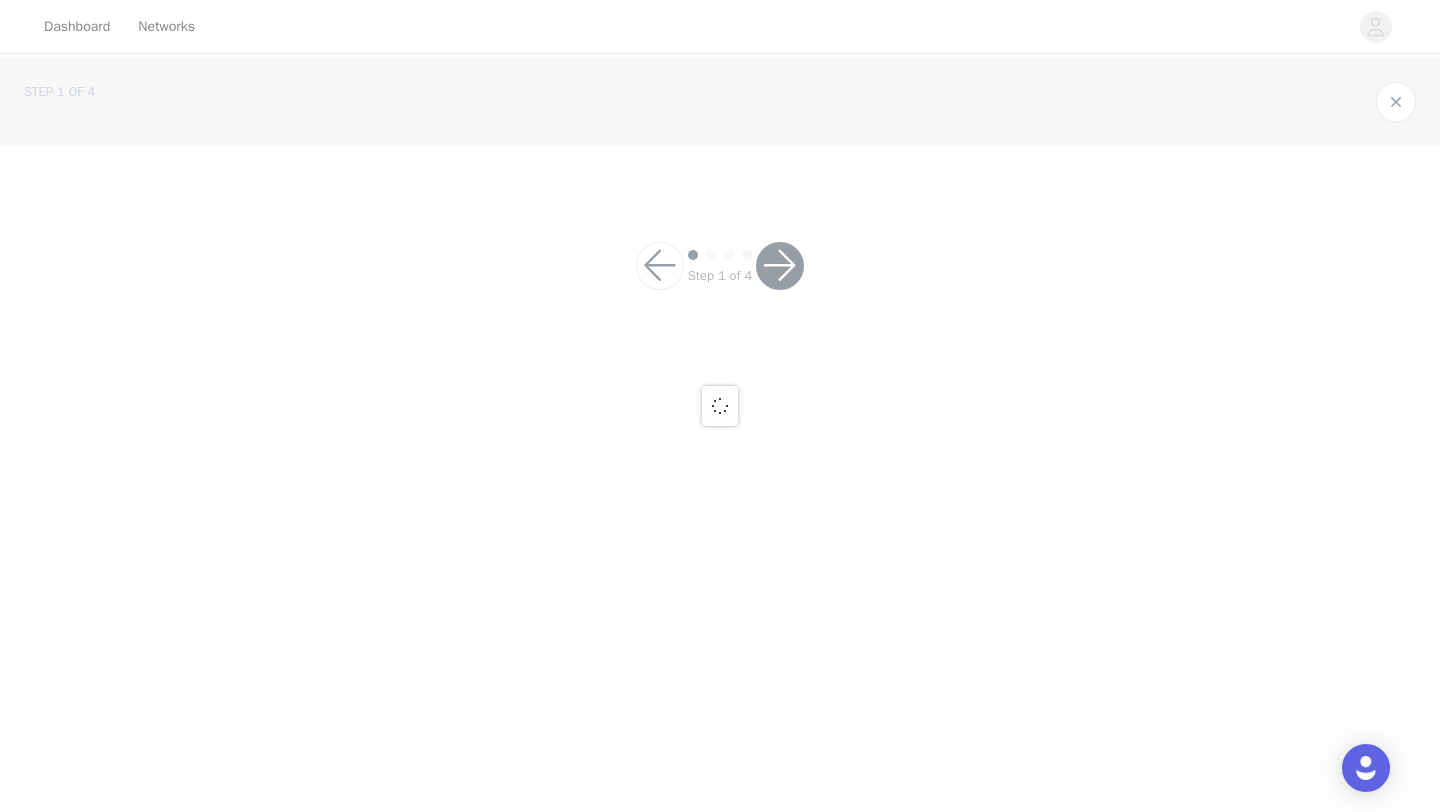 scroll, scrollTop: 0, scrollLeft: 0, axis: both 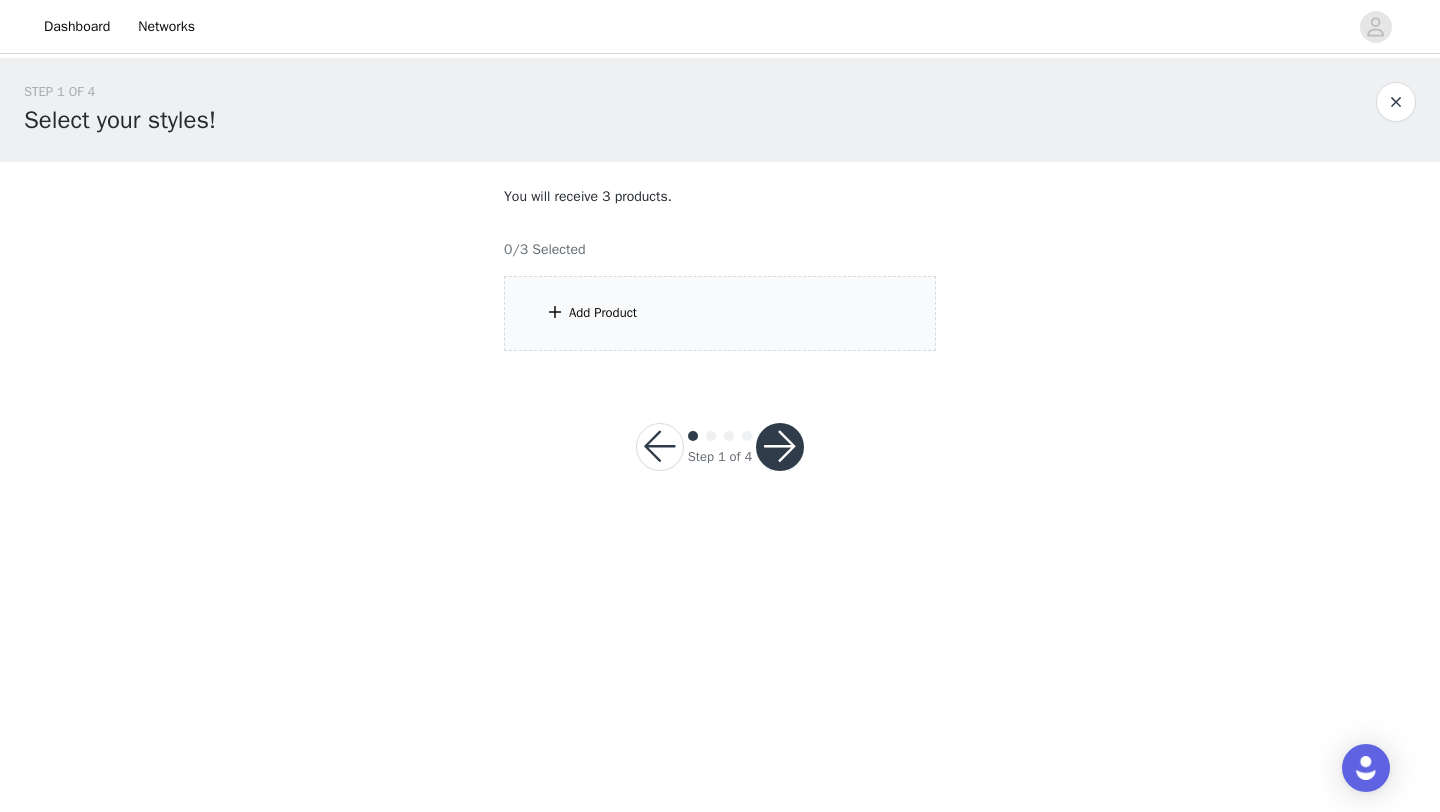 click on "Add Product" at bounding box center [720, 313] 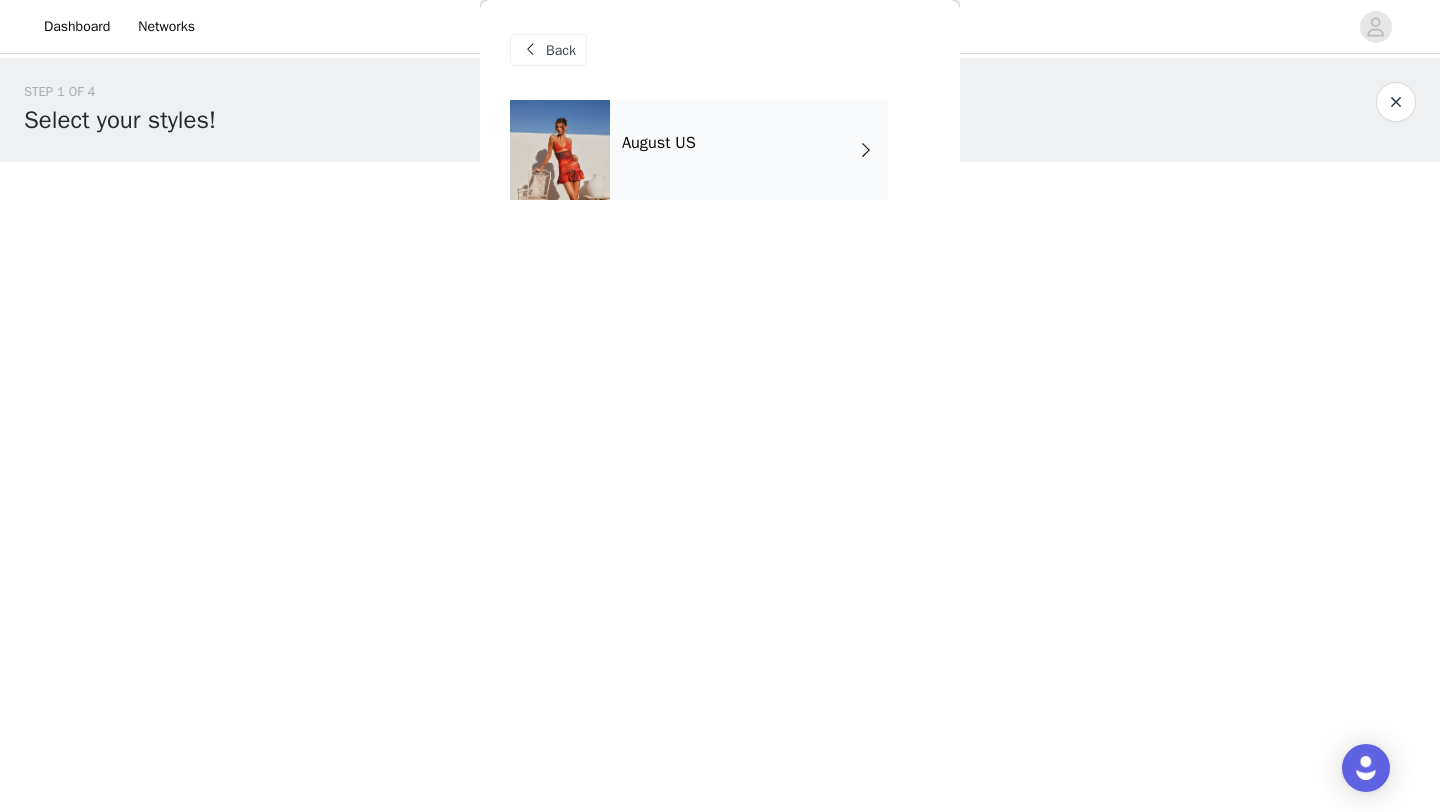 click on "August US" at bounding box center (749, 150) 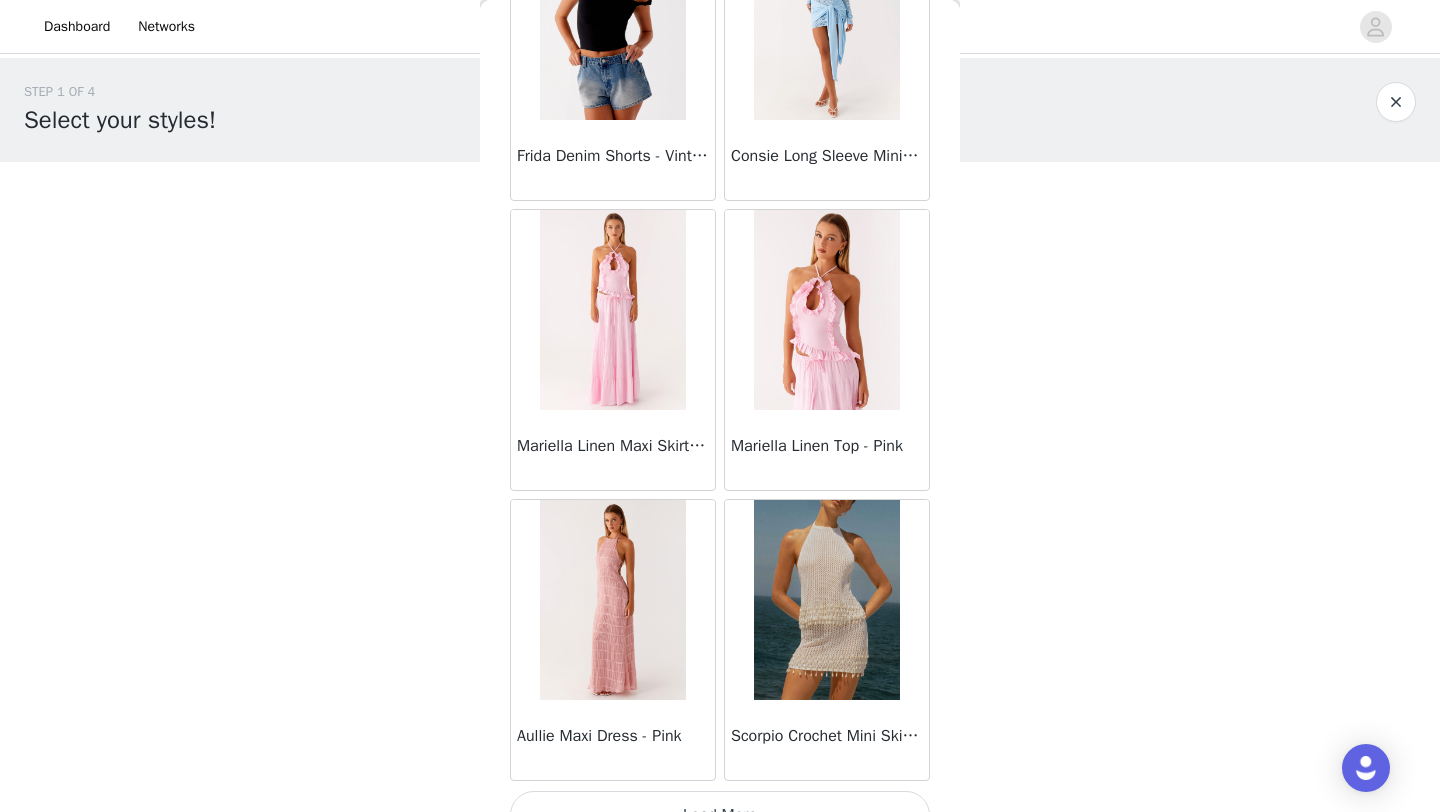 scroll, scrollTop: 2248, scrollLeft: 0, axis: vertical 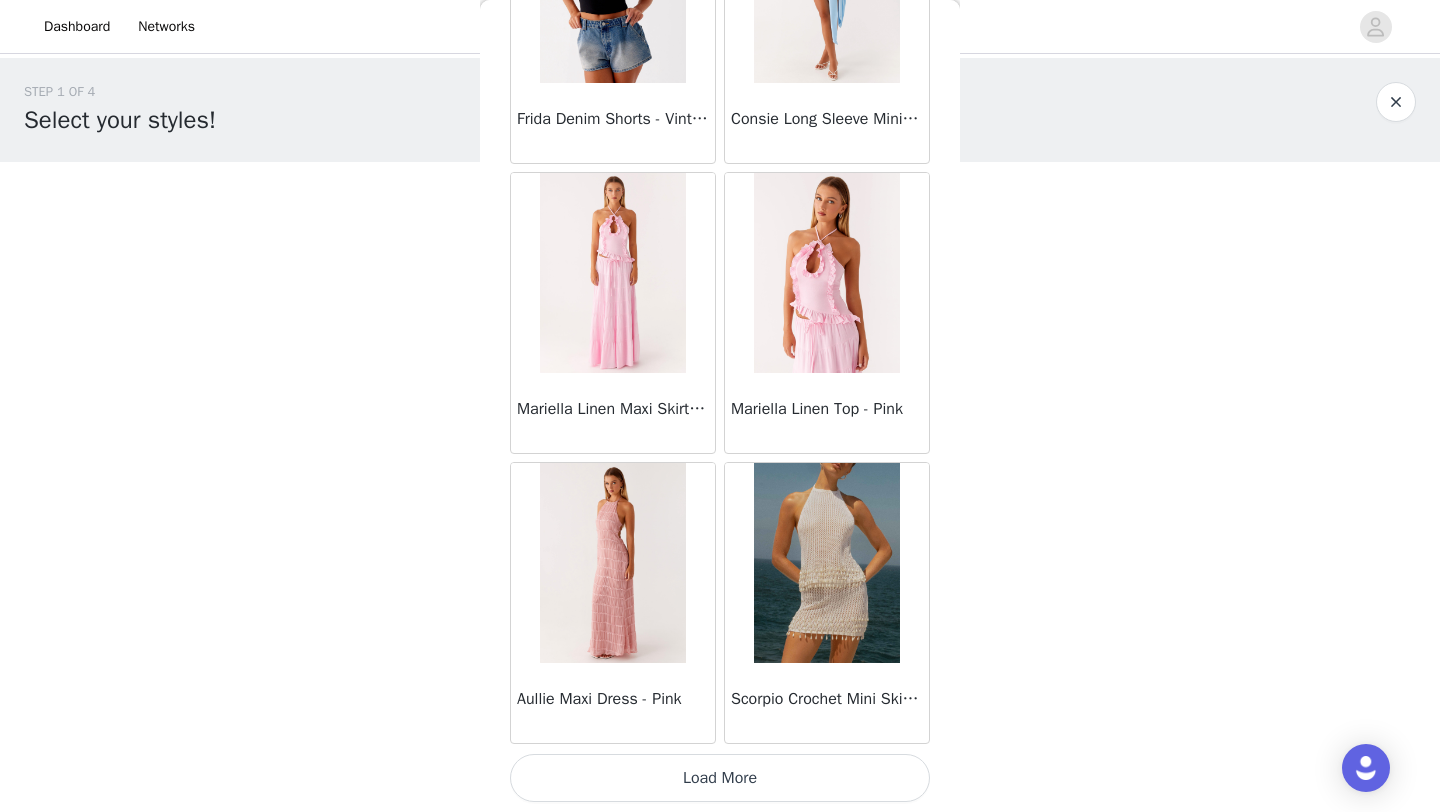 click on "Load More" at bounding box center [720, 778] 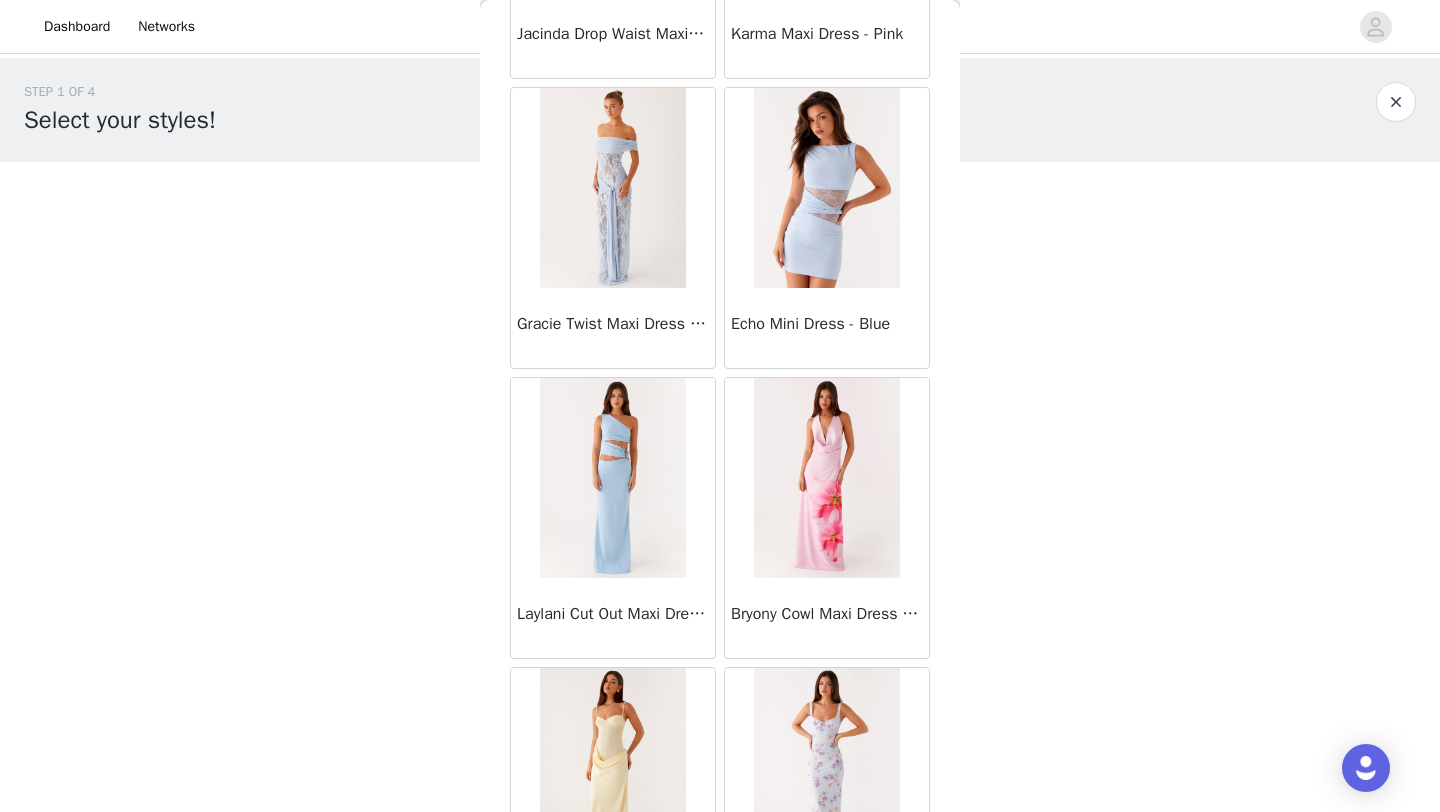 scroll, scrollTop: 5148, scrollLeft: 0, axis: vertical 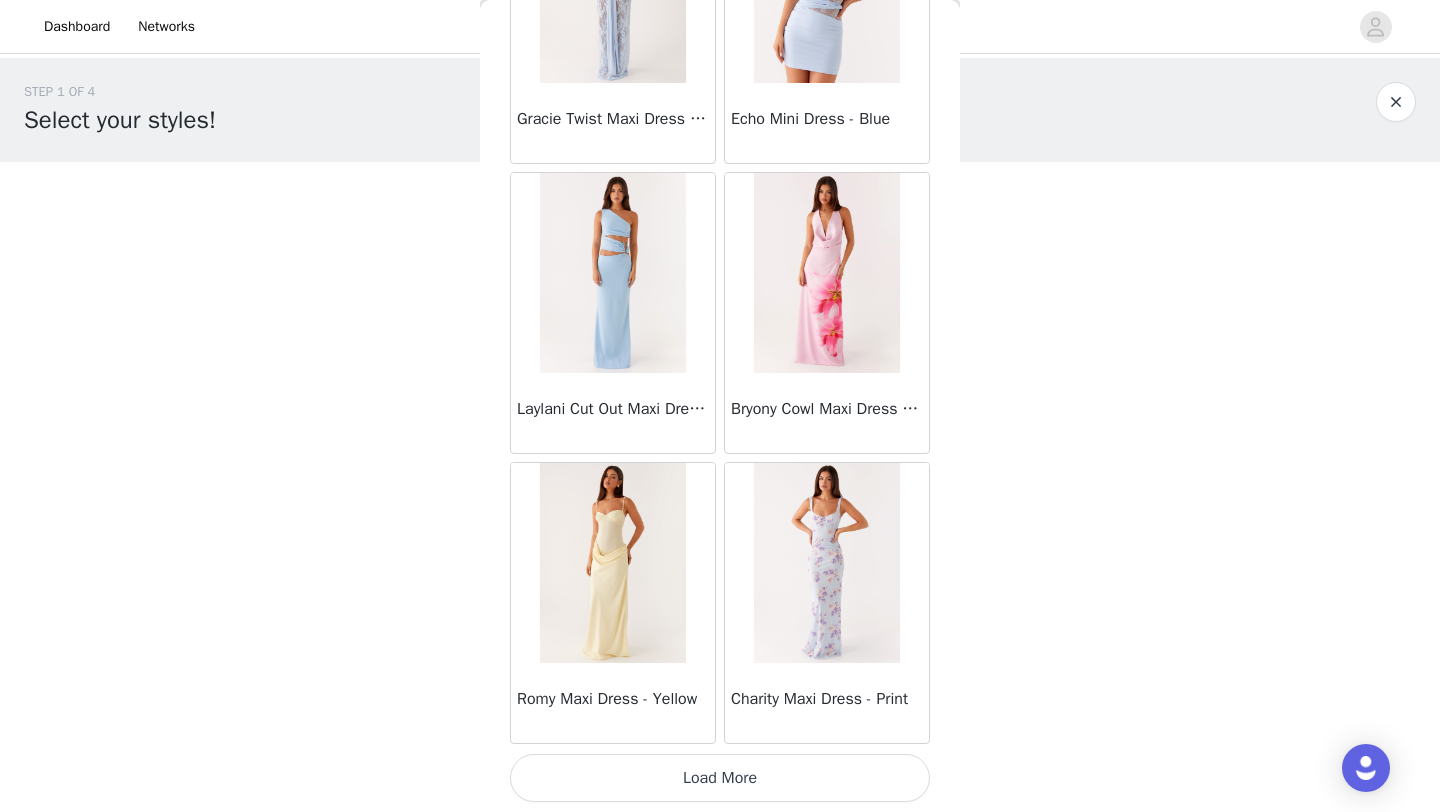 click on "Load More" at bounding box center (720, 778) 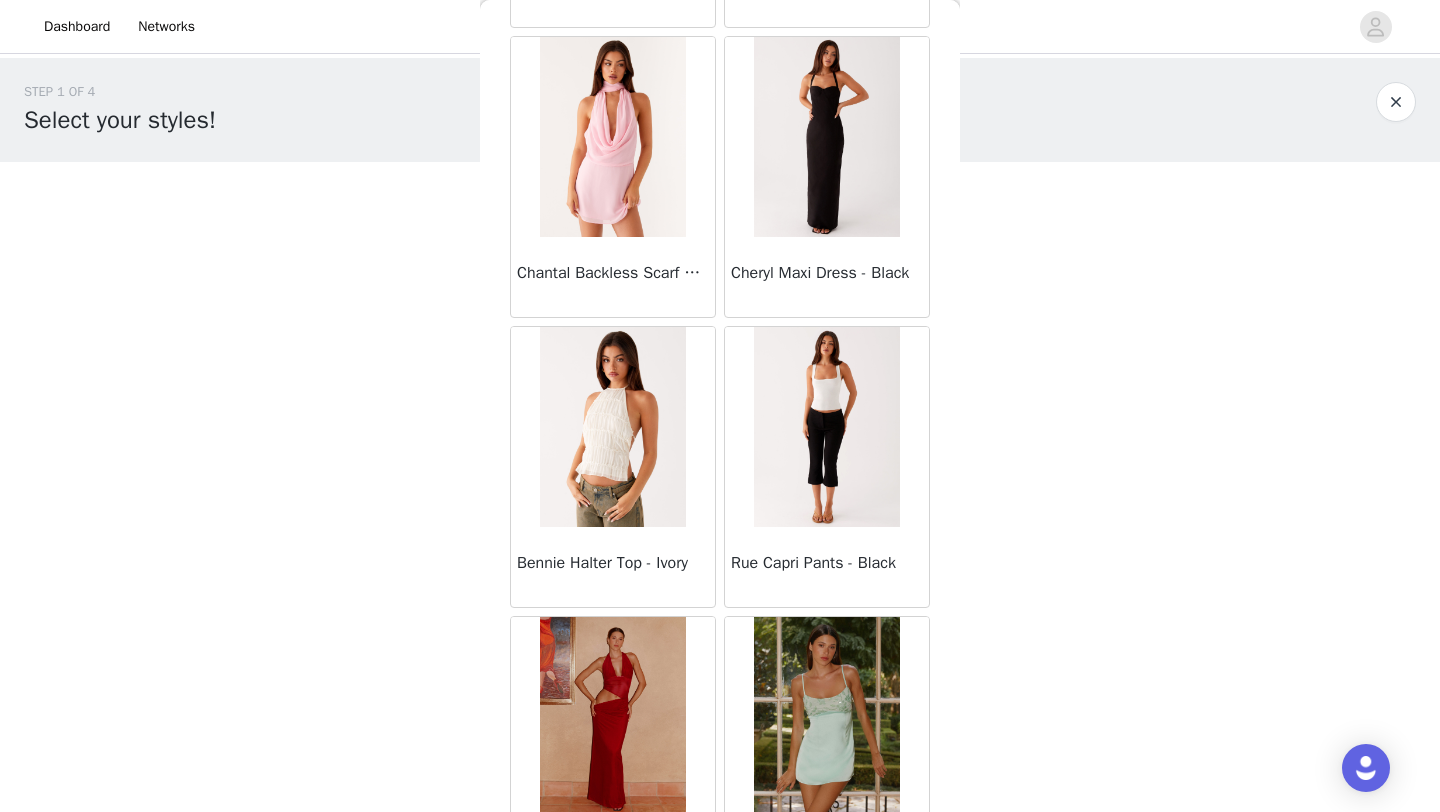 scroll, scrollTop: 8048, scrollLeft: 0, axis: vertical 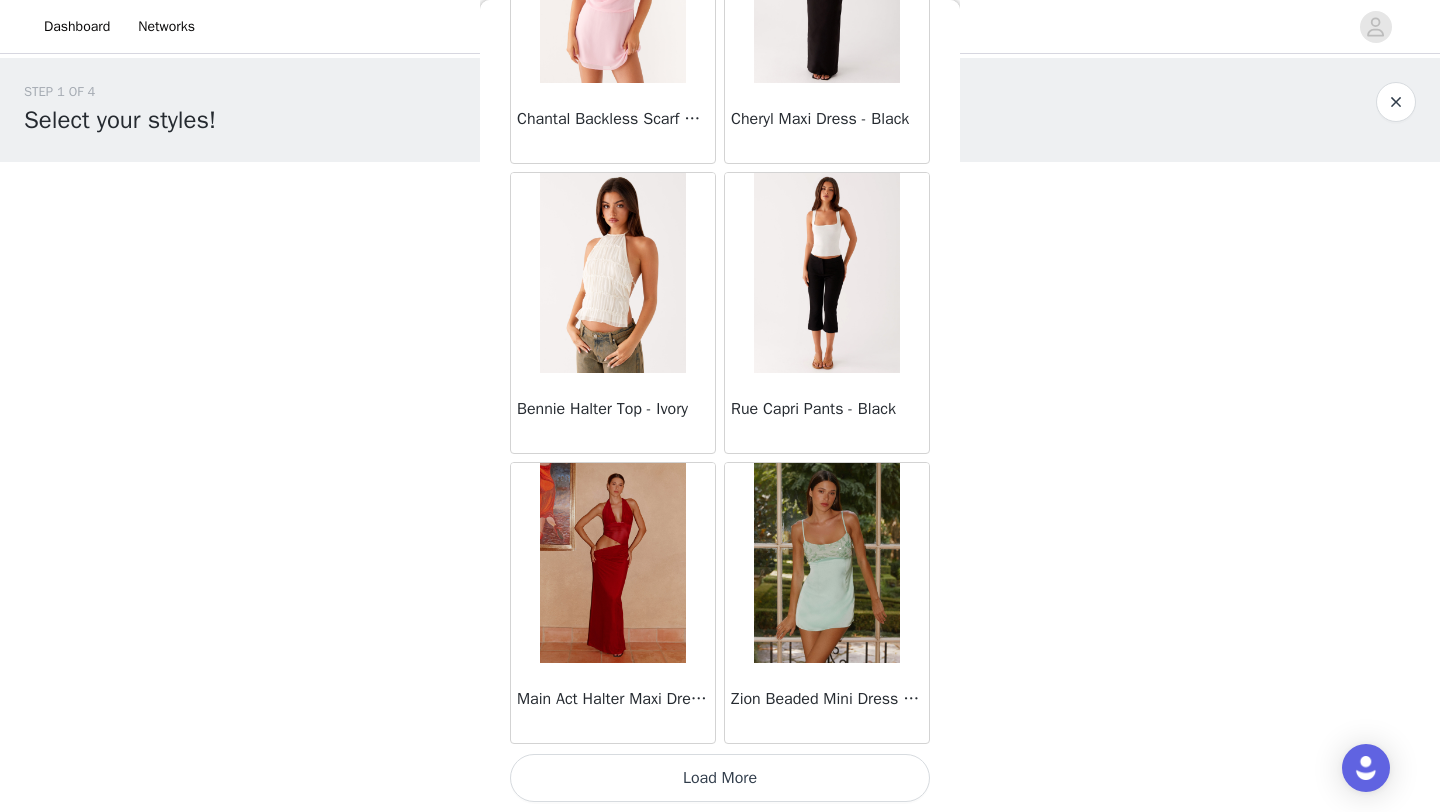click on "Load More" at bounding box center (720, 778) 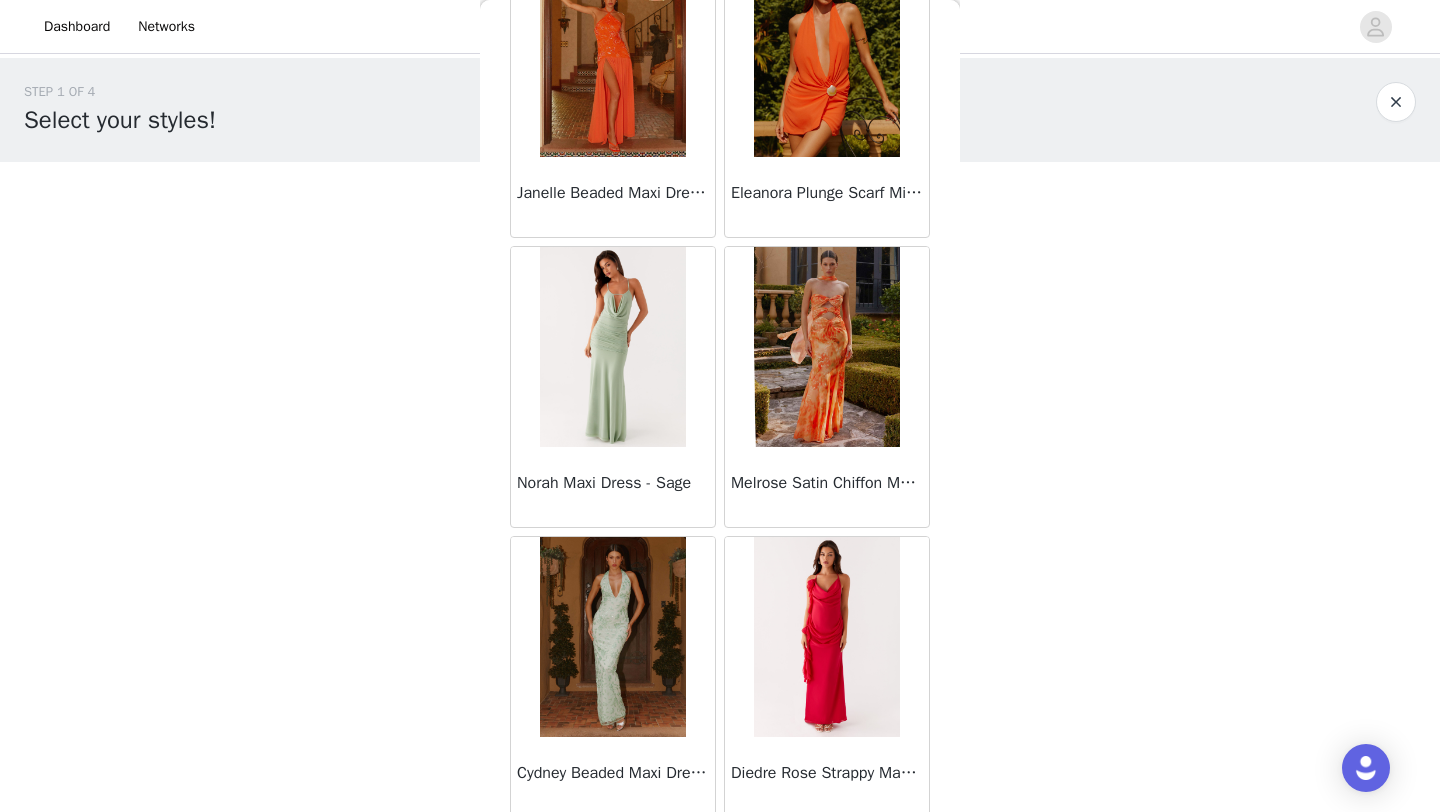 scroll, scrollTop: 10948, scrollLeft: 0, axis: vertical 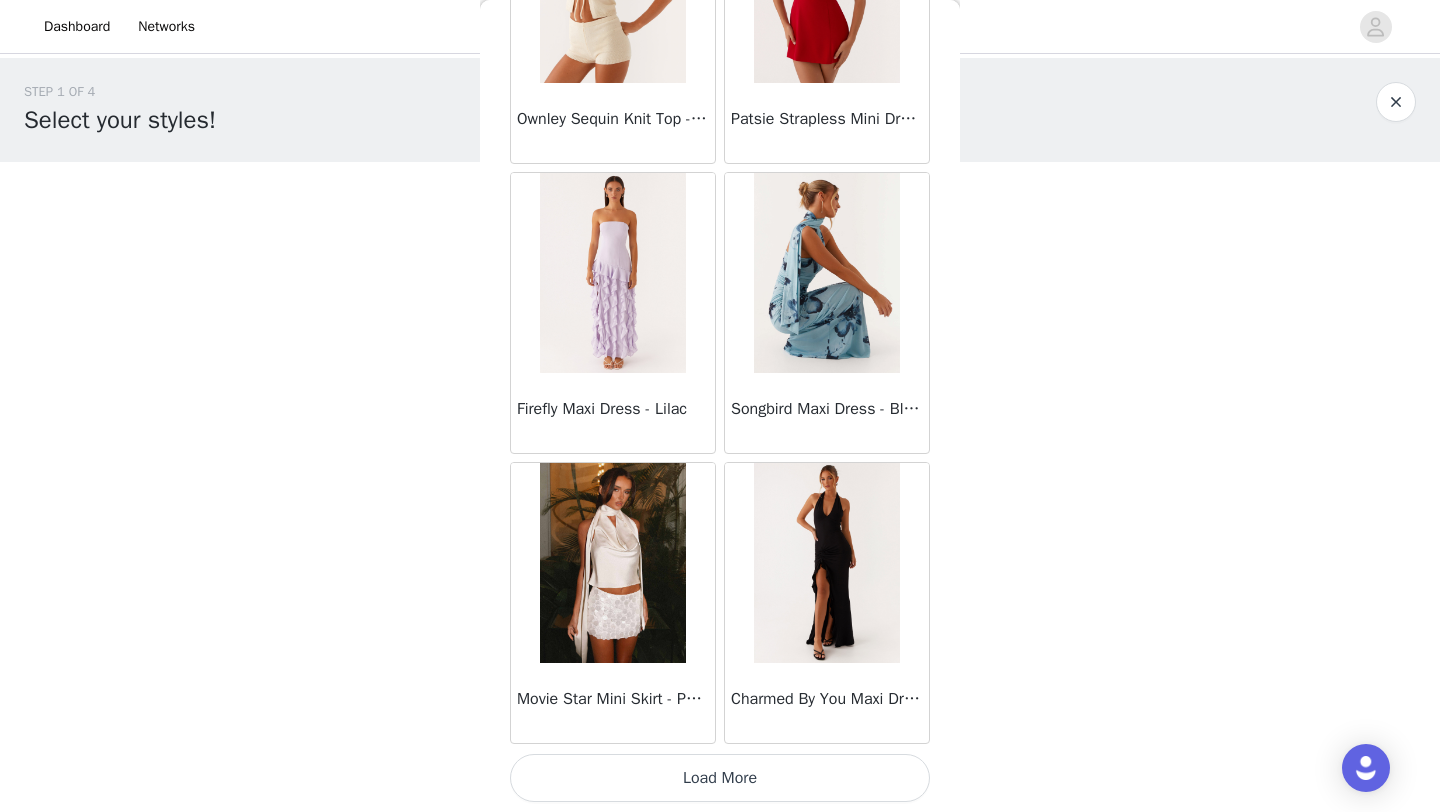 click on "Load More" at bounding box center (720, 778) 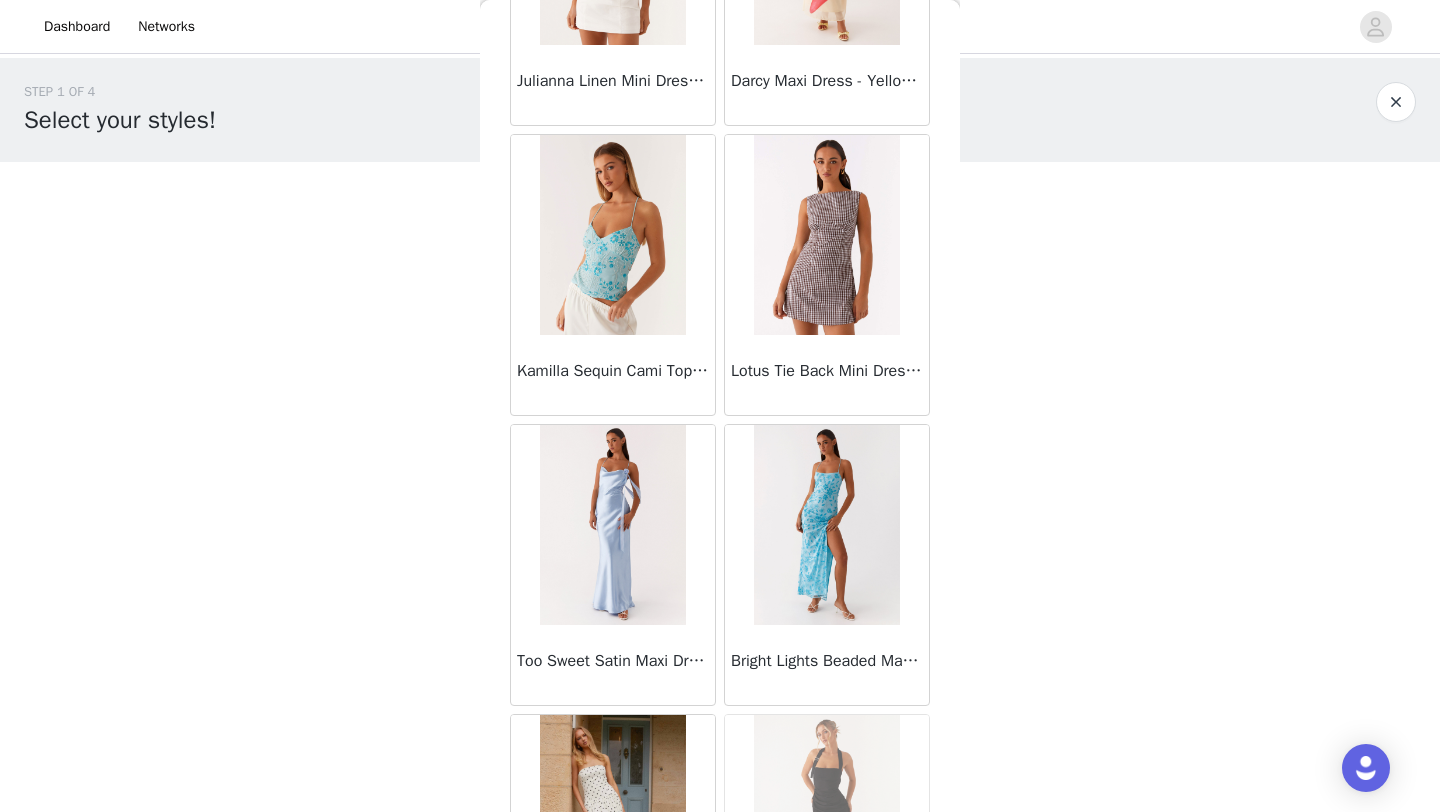 scroll, scrollTop: 13848, scrollLeft: 0, axis: vertical 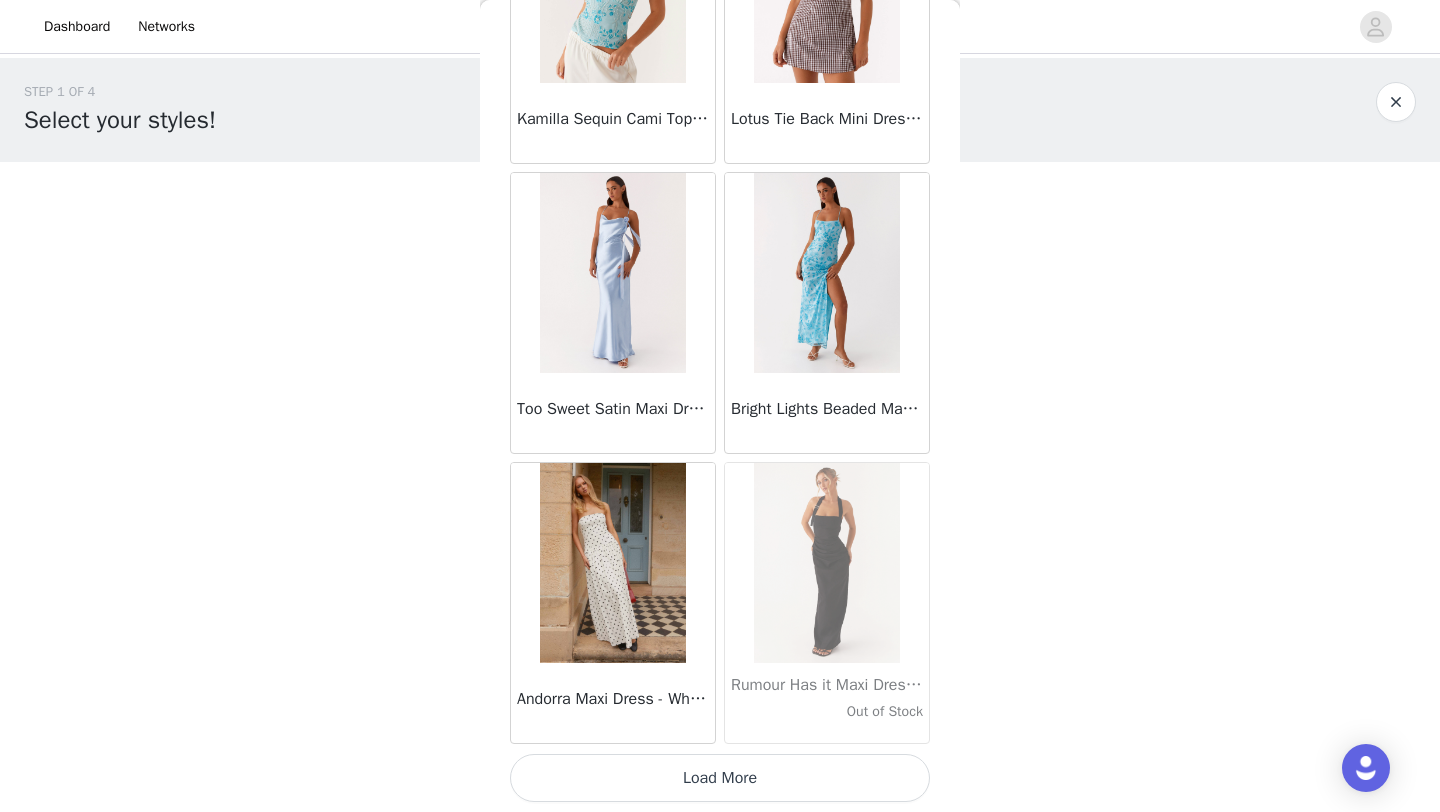 click on "Load More" at bounding box center [720, 778] 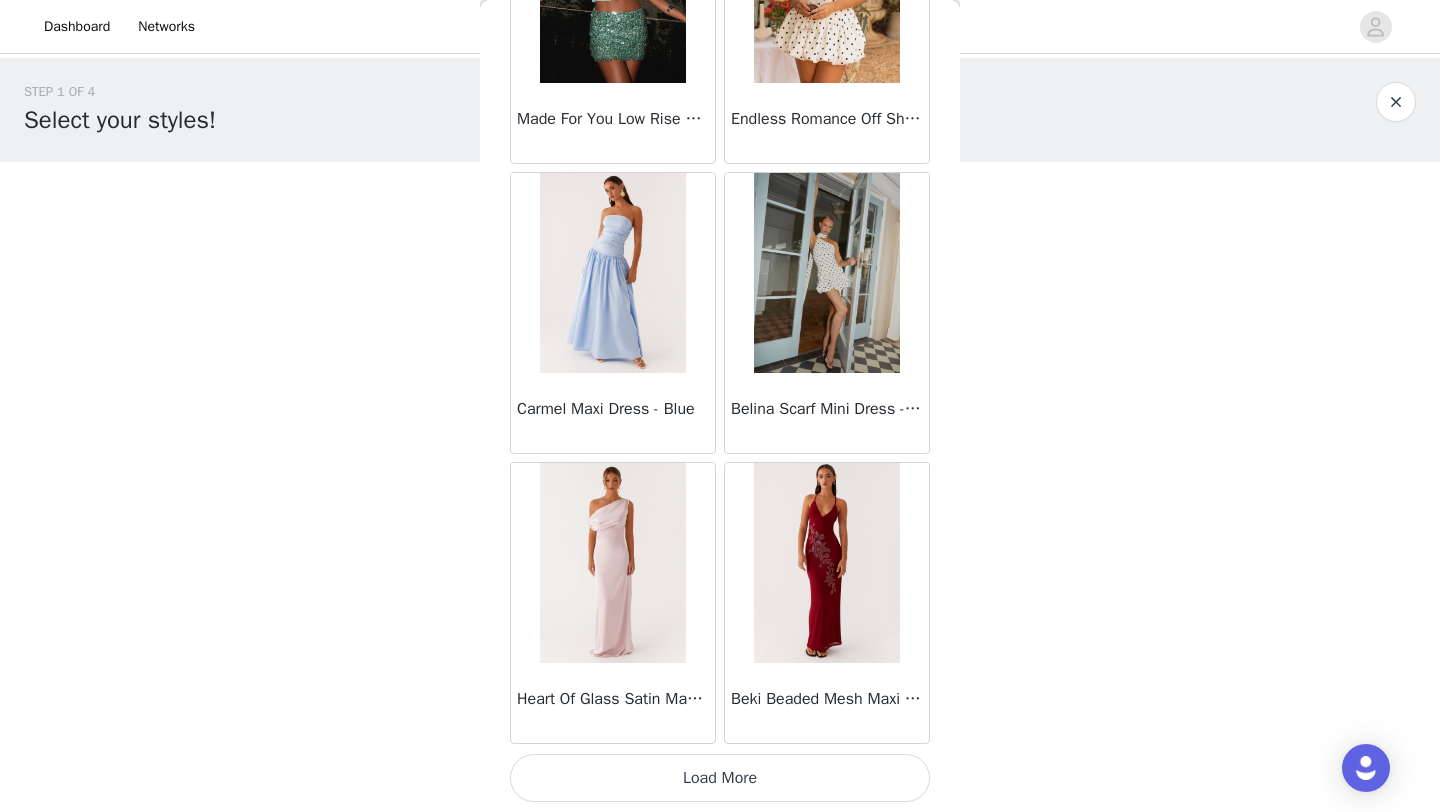 click on "Load More" at bounding box center [720, 778] 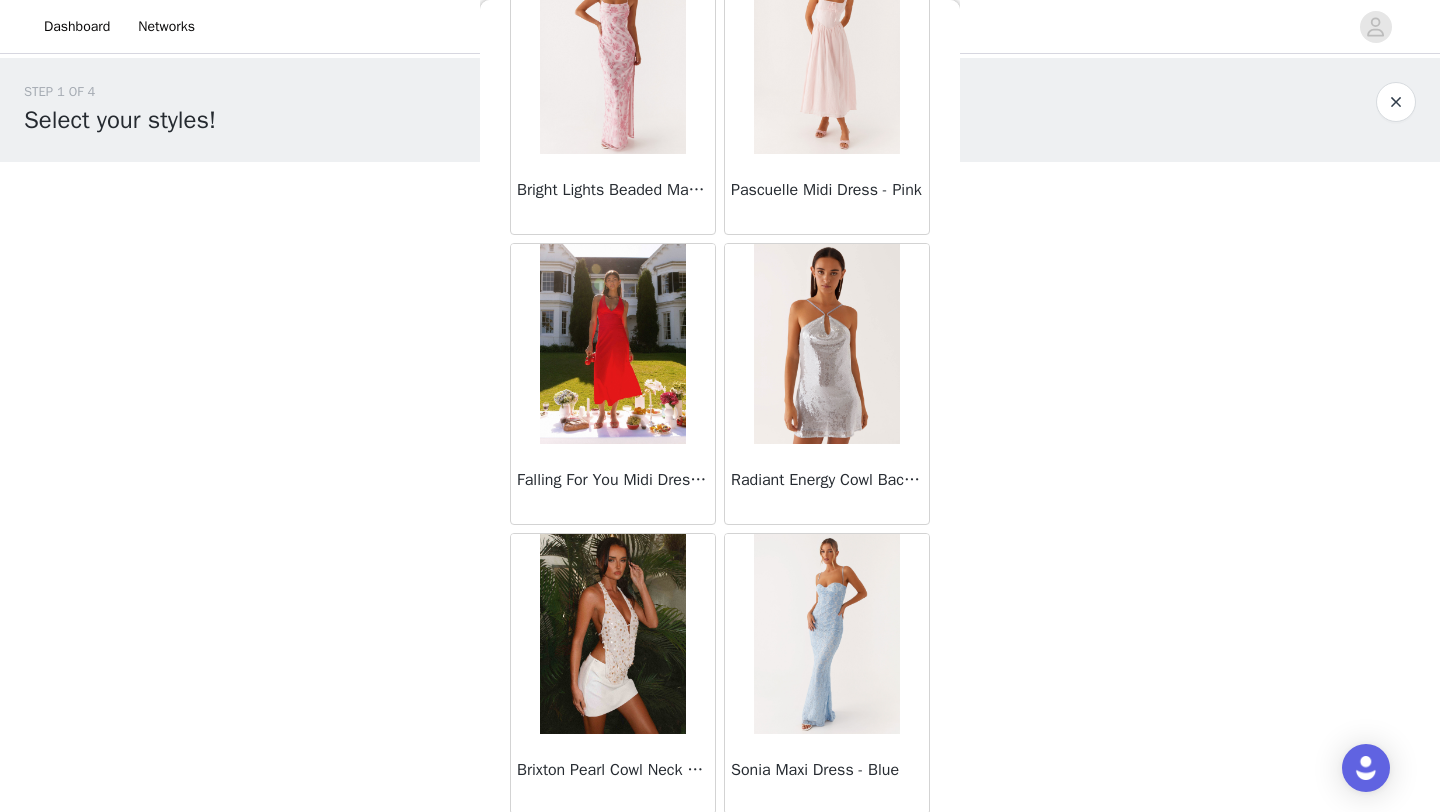 scroll, scrollTop: 19648, scrollLeft: 0, axis: vertical 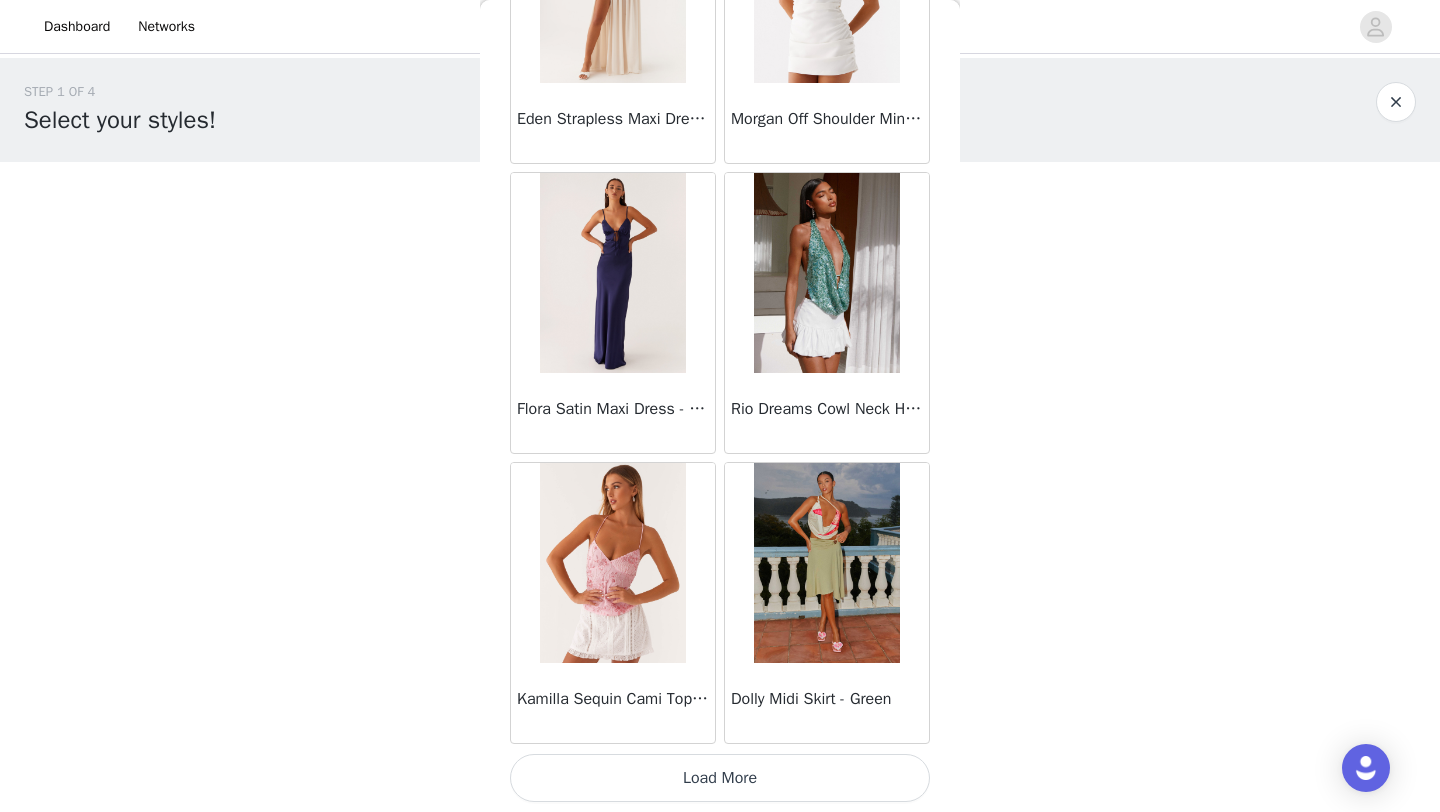 click on "Load More" at bounding box center (720, 778) 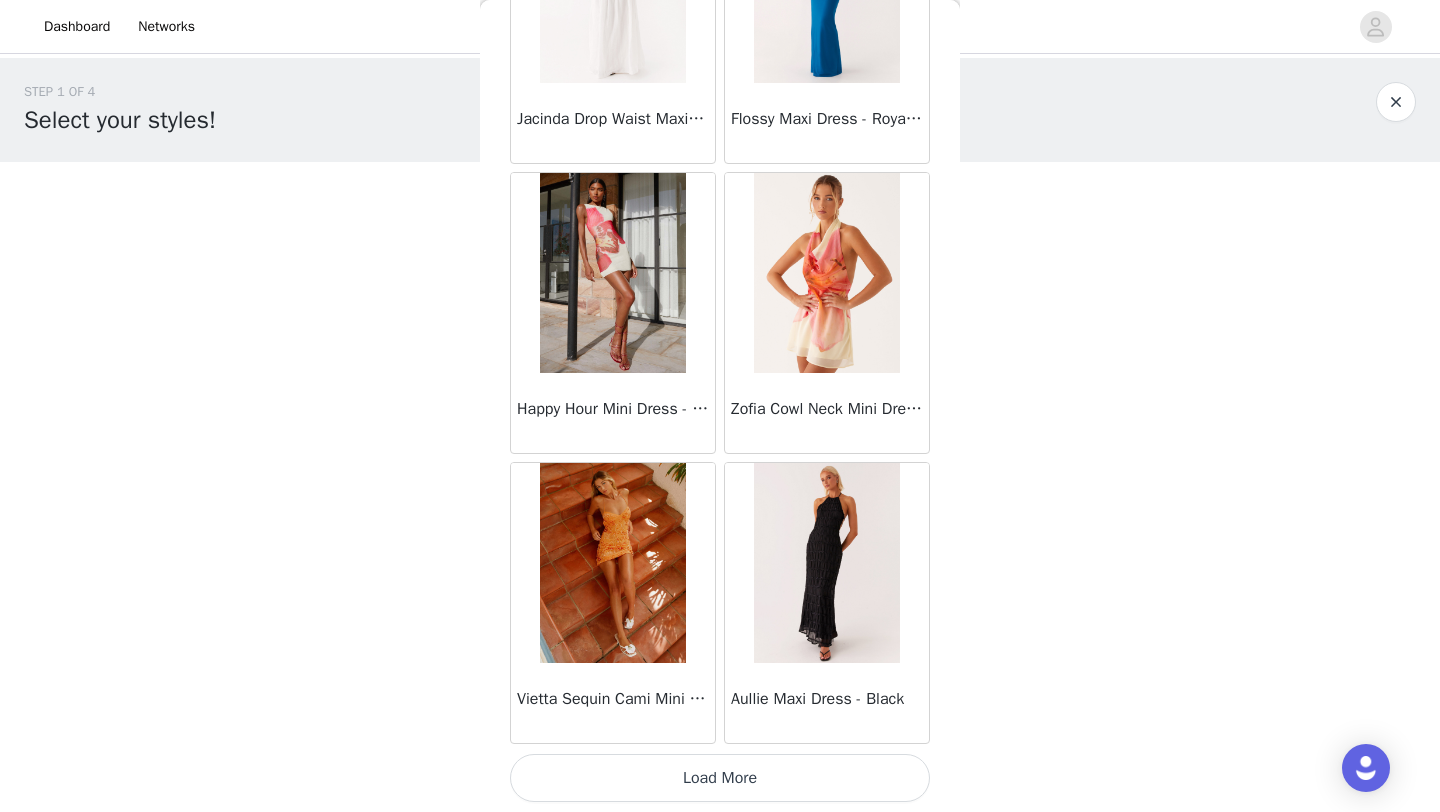 click on "Load More" at bounding box center [720, 778] 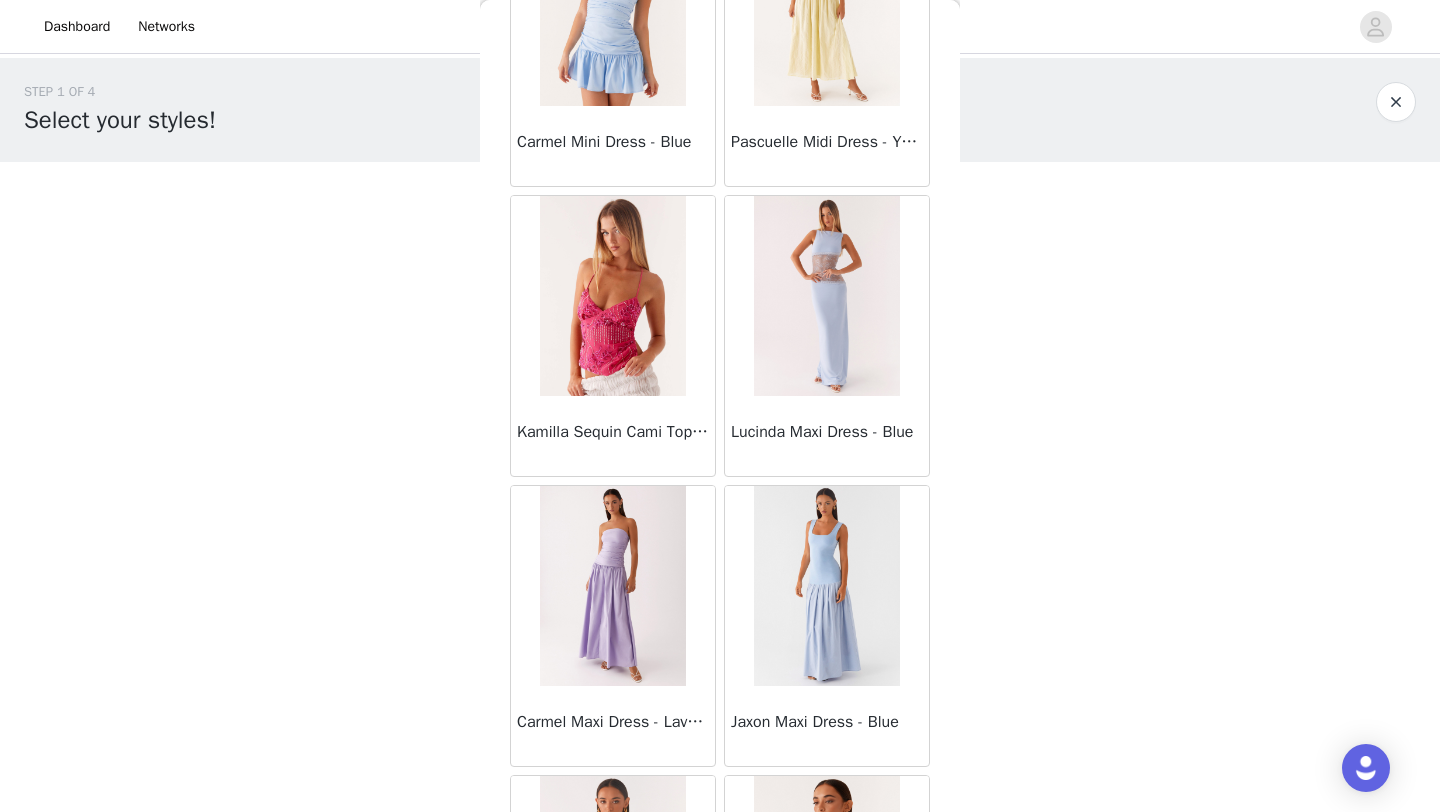 scroll, scrollTop: 25448, scrollLeft: 0, axis: vertical 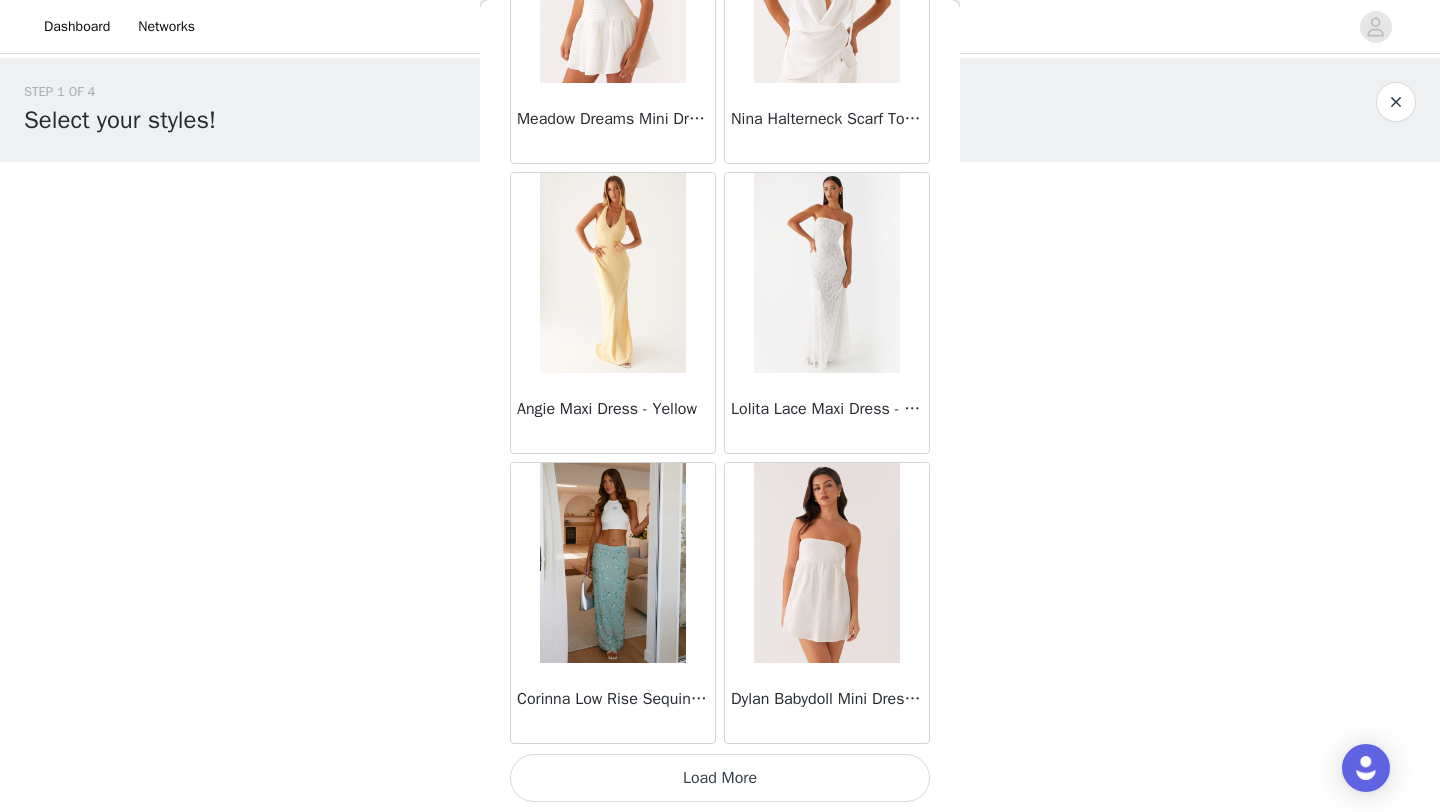 click on "Load More" at bounding box center [720, 778] 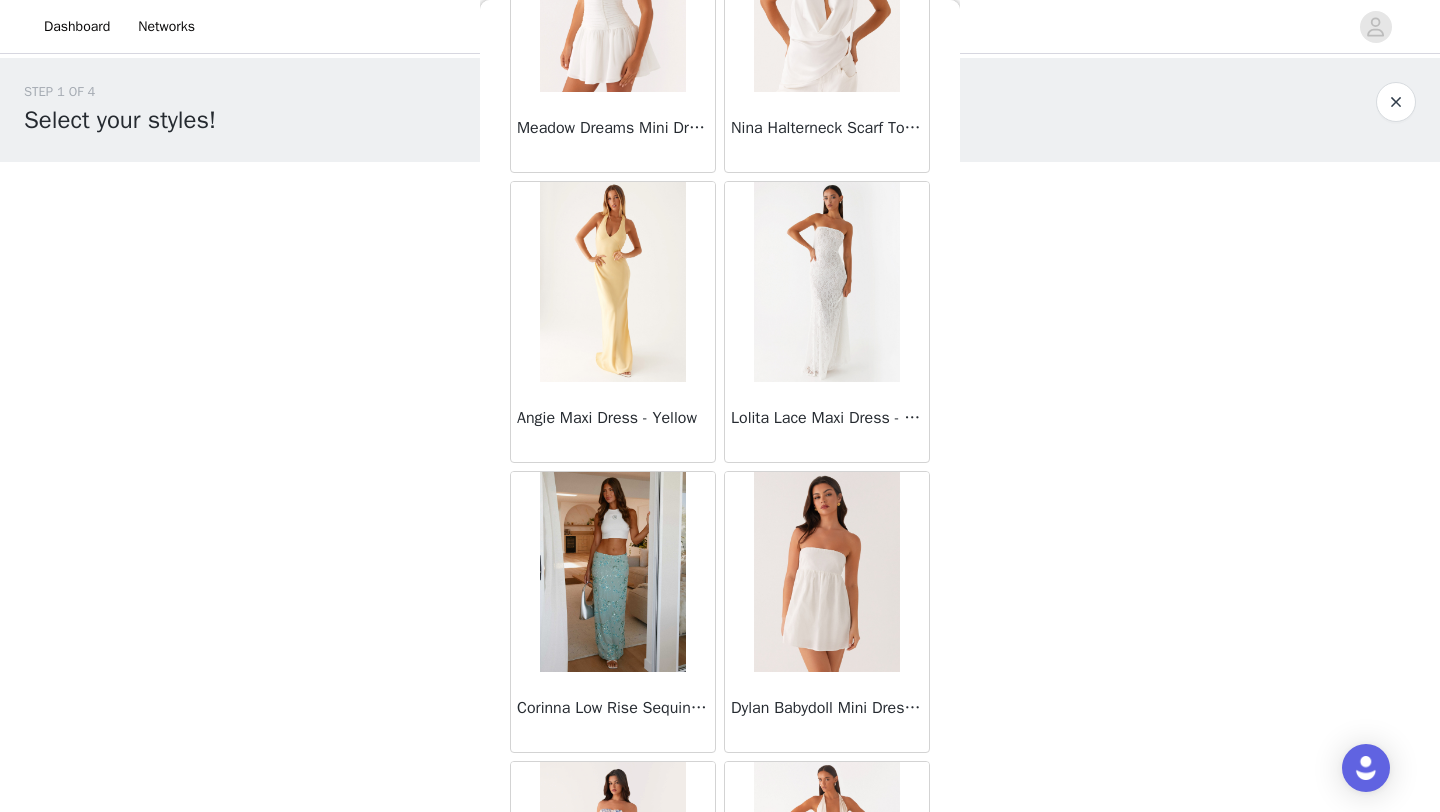 scroll, scrollTop: 28348, scrollLeft: 0, axis: vertical 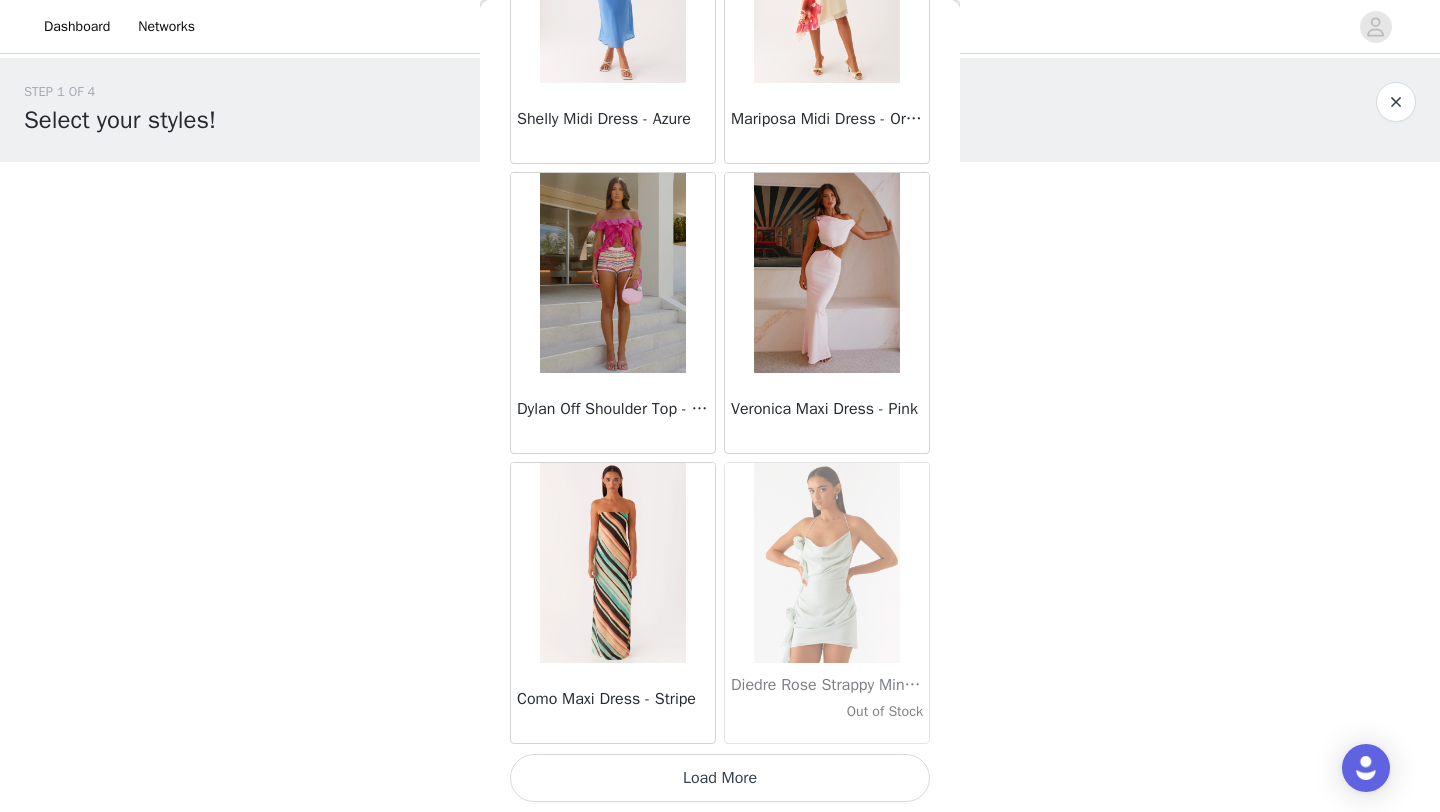 click on "Load More" at bounding box center (720, 778) 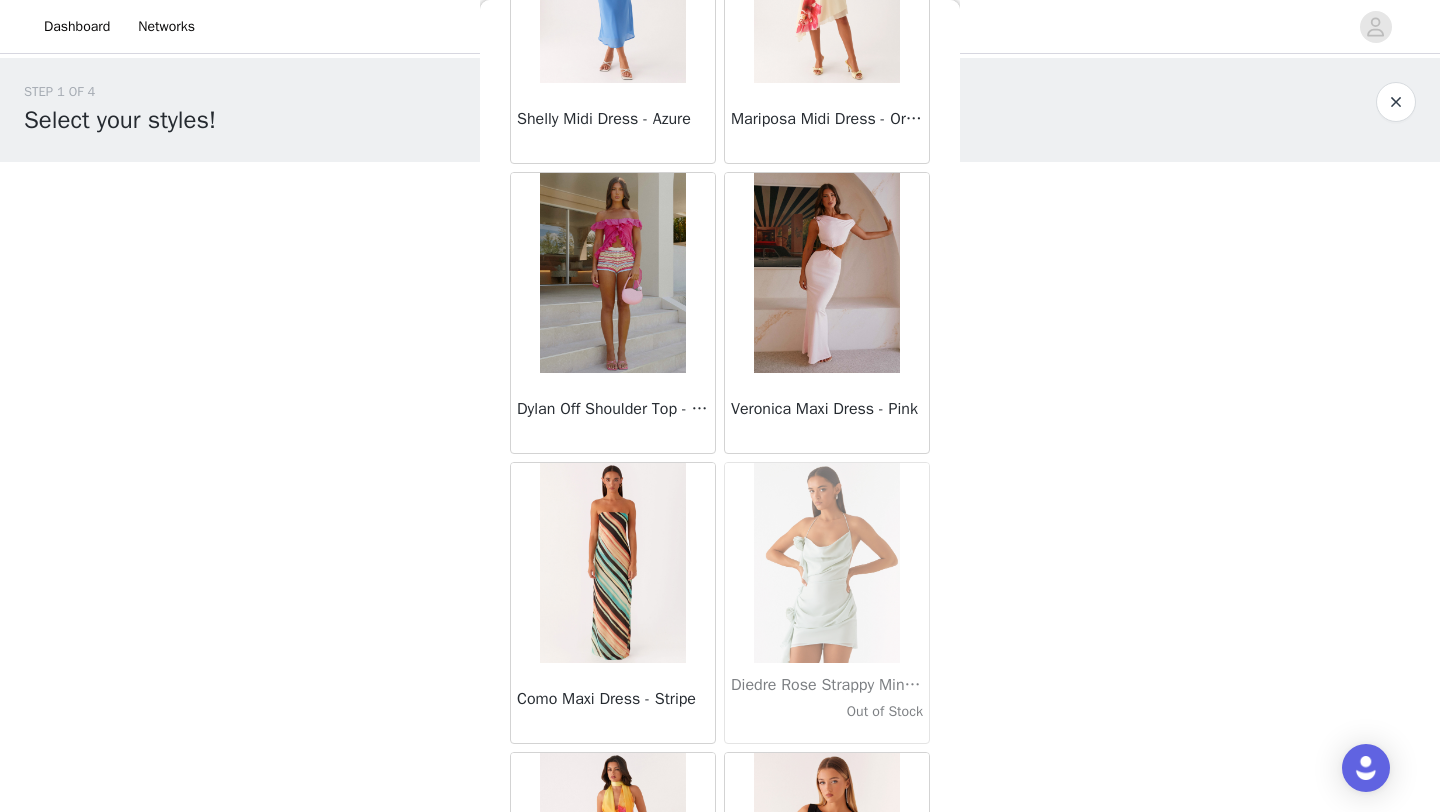 scroll, scrollTop: 31248, scrollLeft: 0, axis: vertical 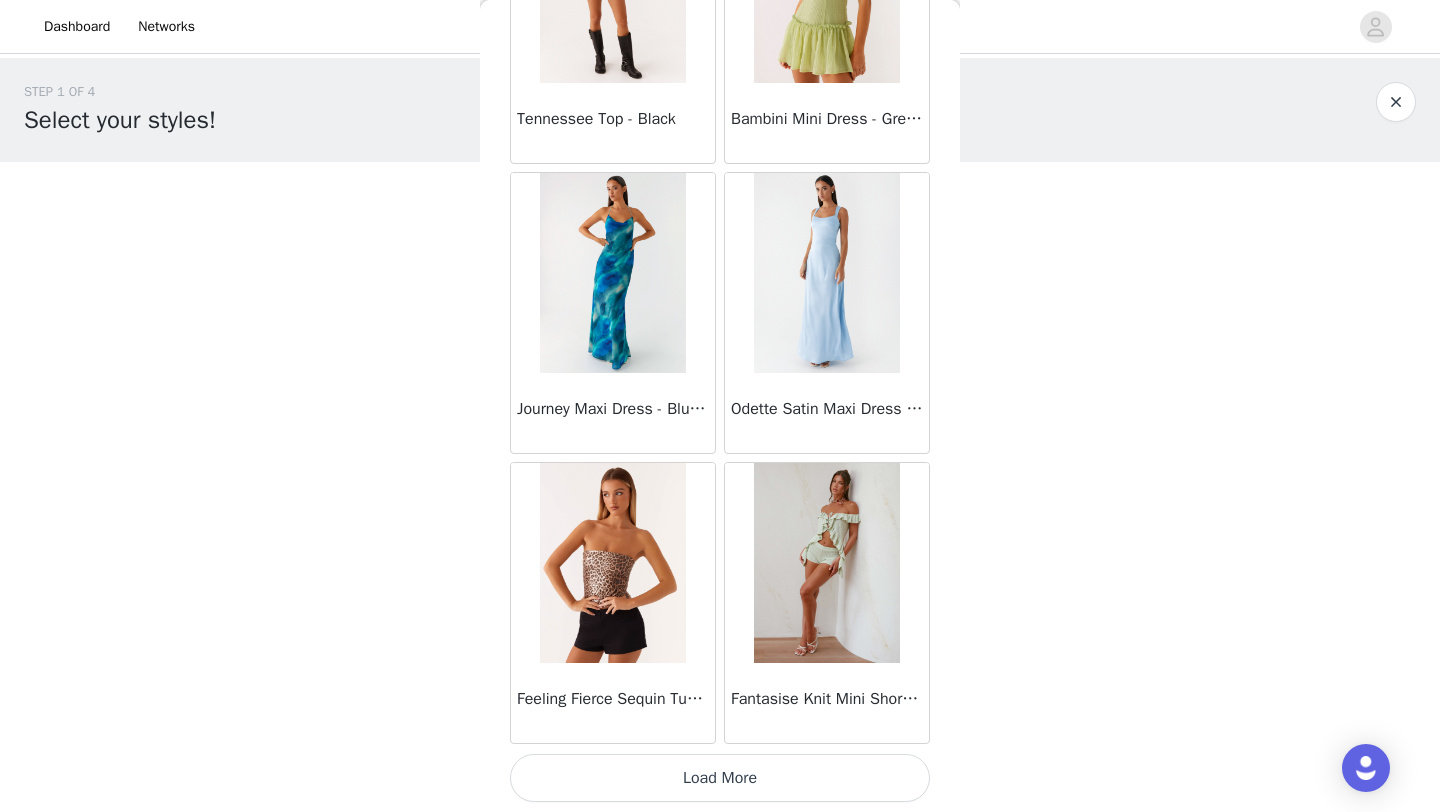 click on "Load More" at bounding box center [720, 778] 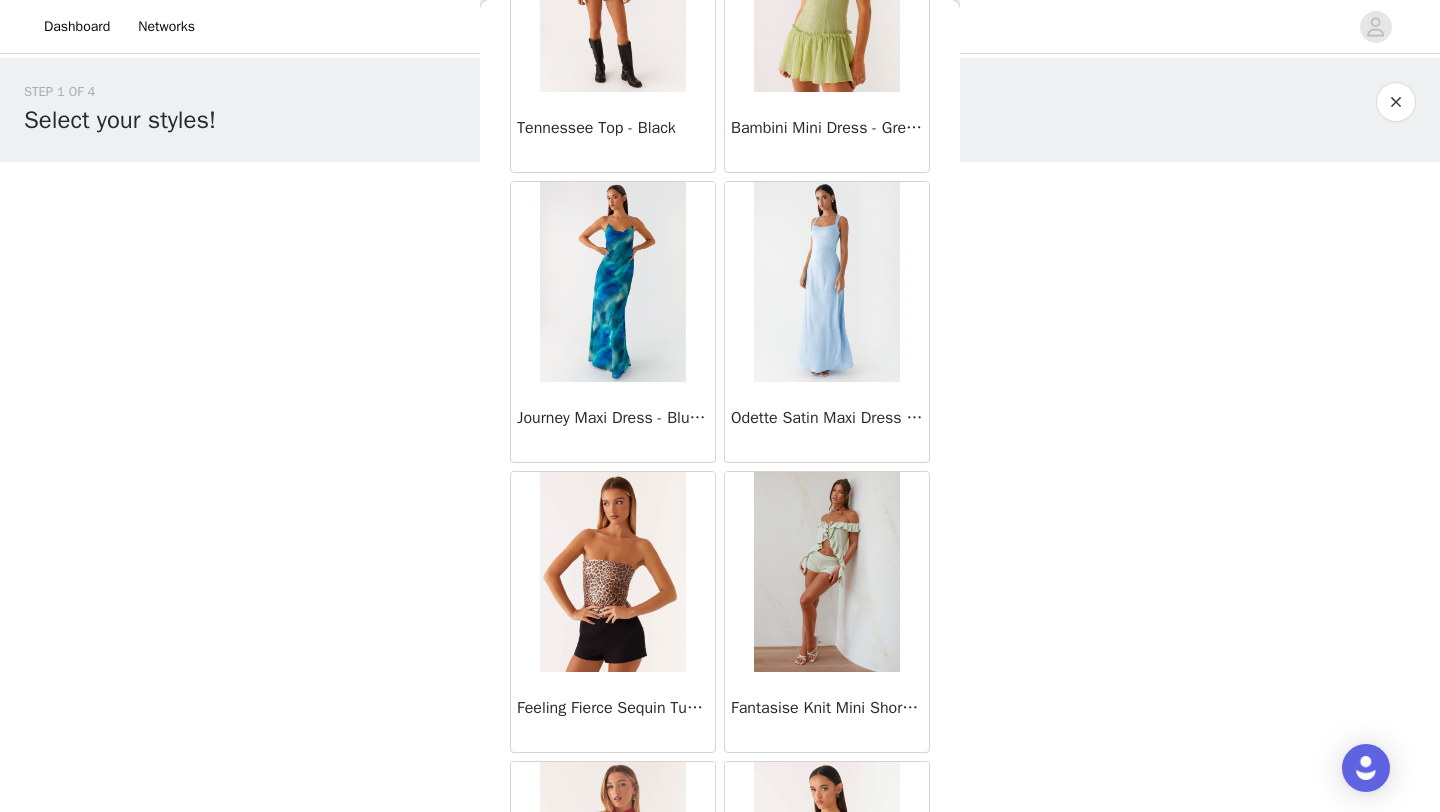 scroll, scrollTop: 31248, scrollLeft: 0, axis: vertical 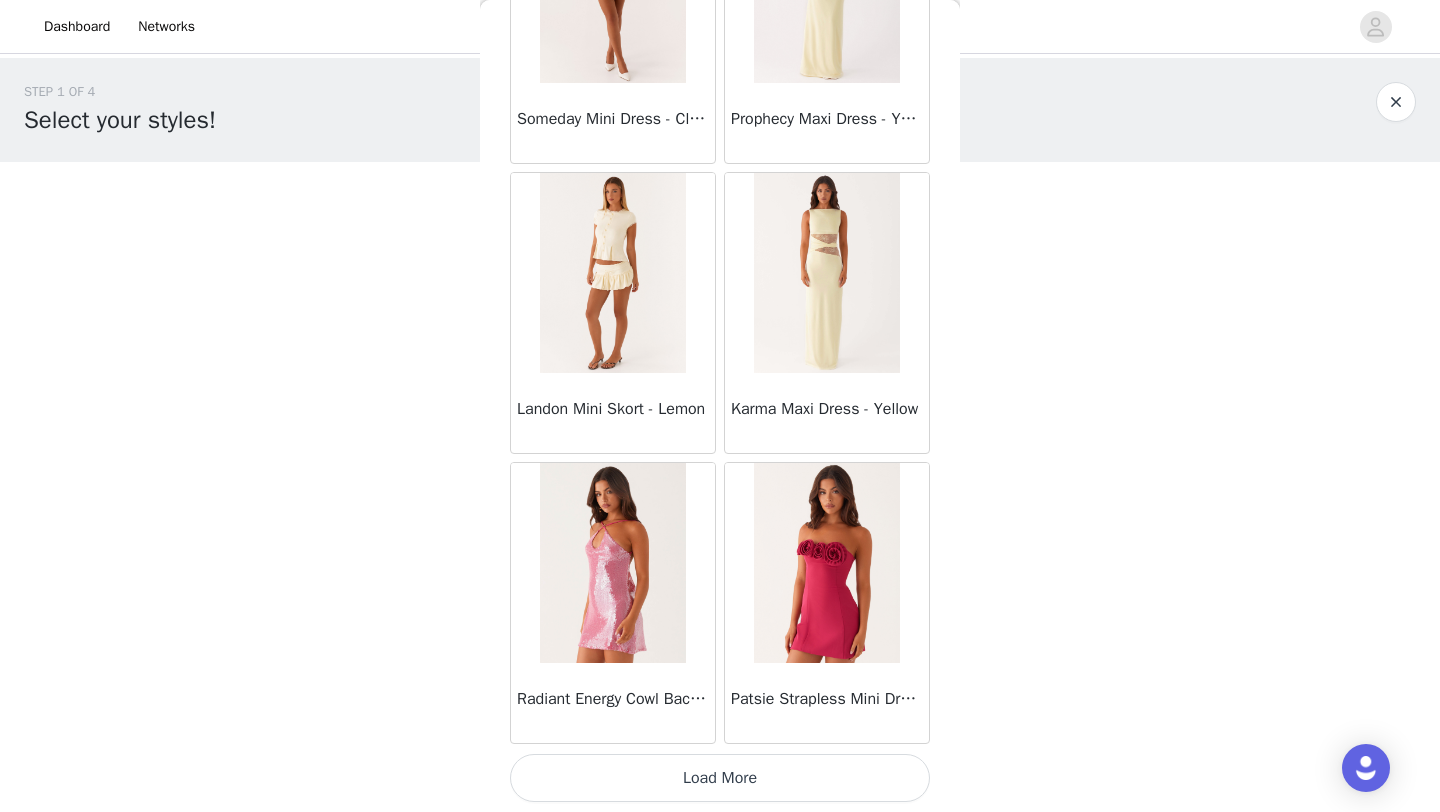 click on "Load More" at bounding box center (720, 778) 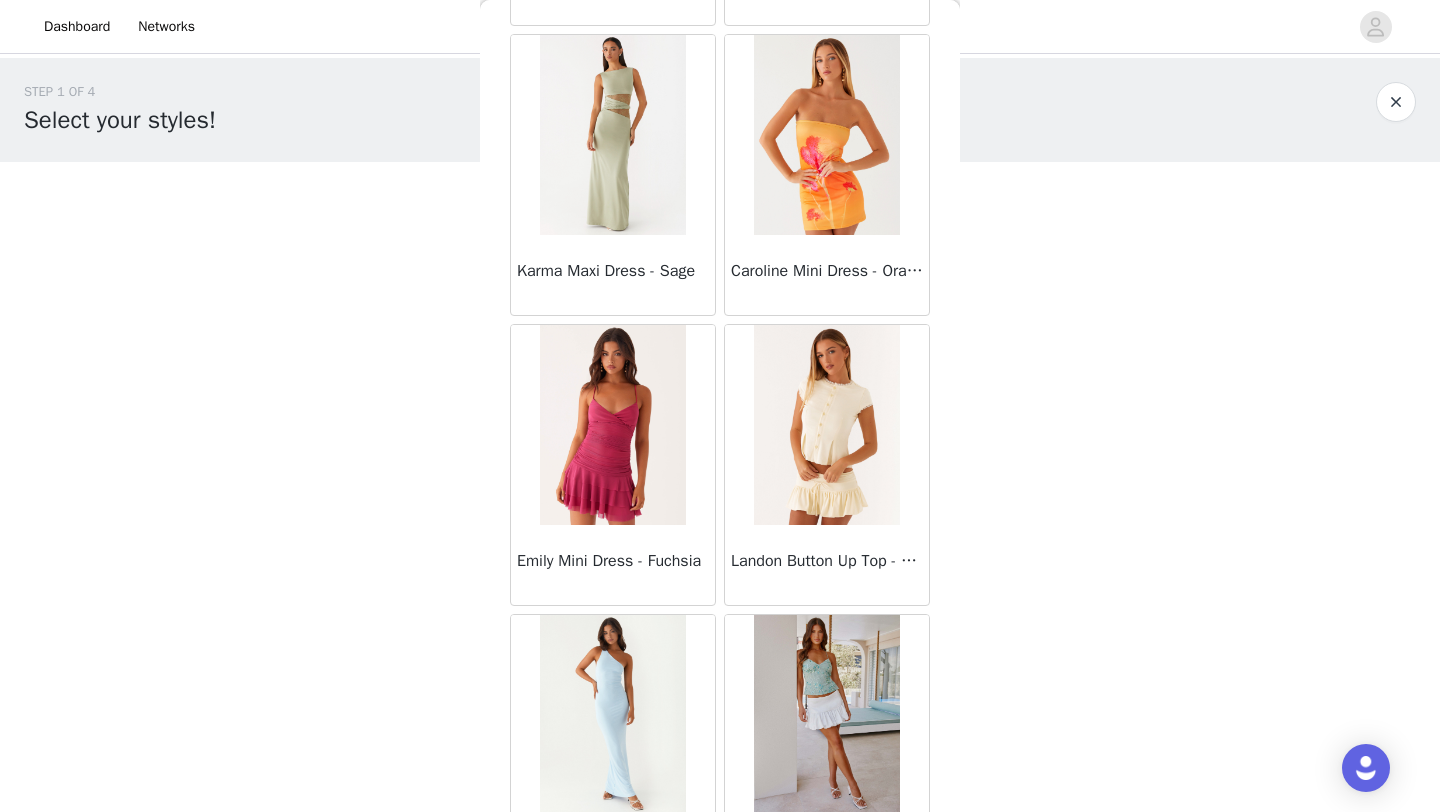 scroll, scrollTop: 37048, scrollLeft: 0, axis: vertical 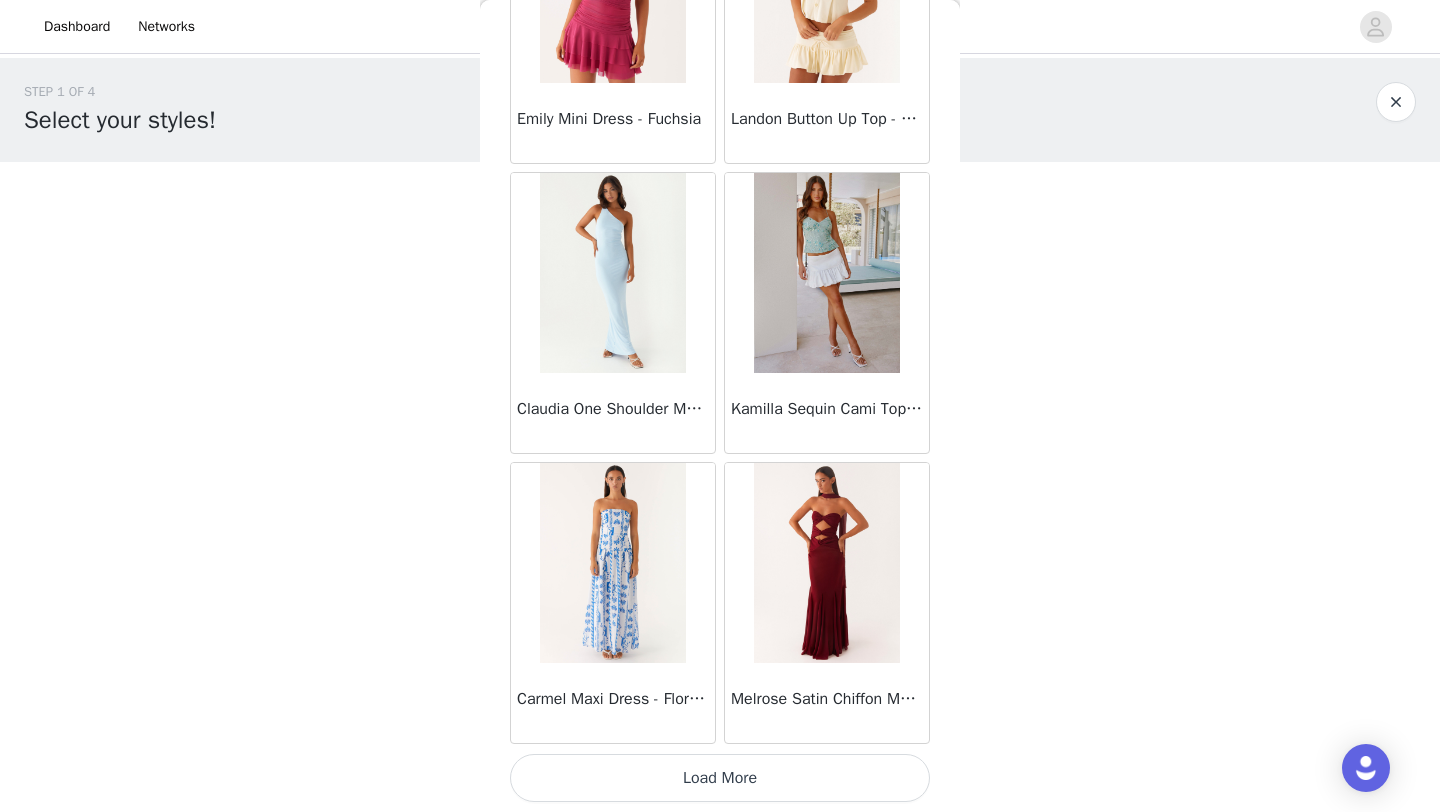 click on "Load More" at bounding box center (720, 778) 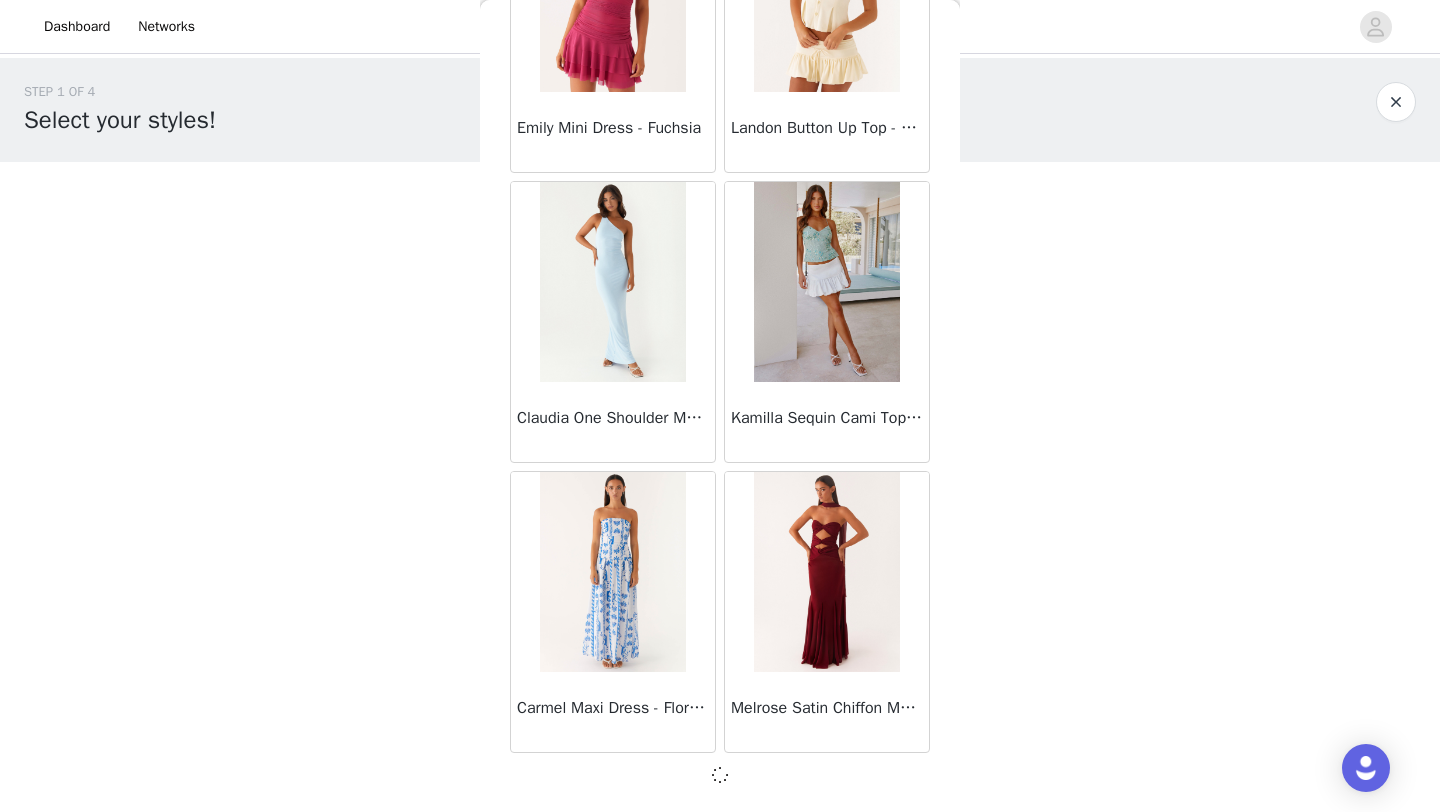 scroll, scrollTop: 37039, scrollLeft: 0, axis: vertical 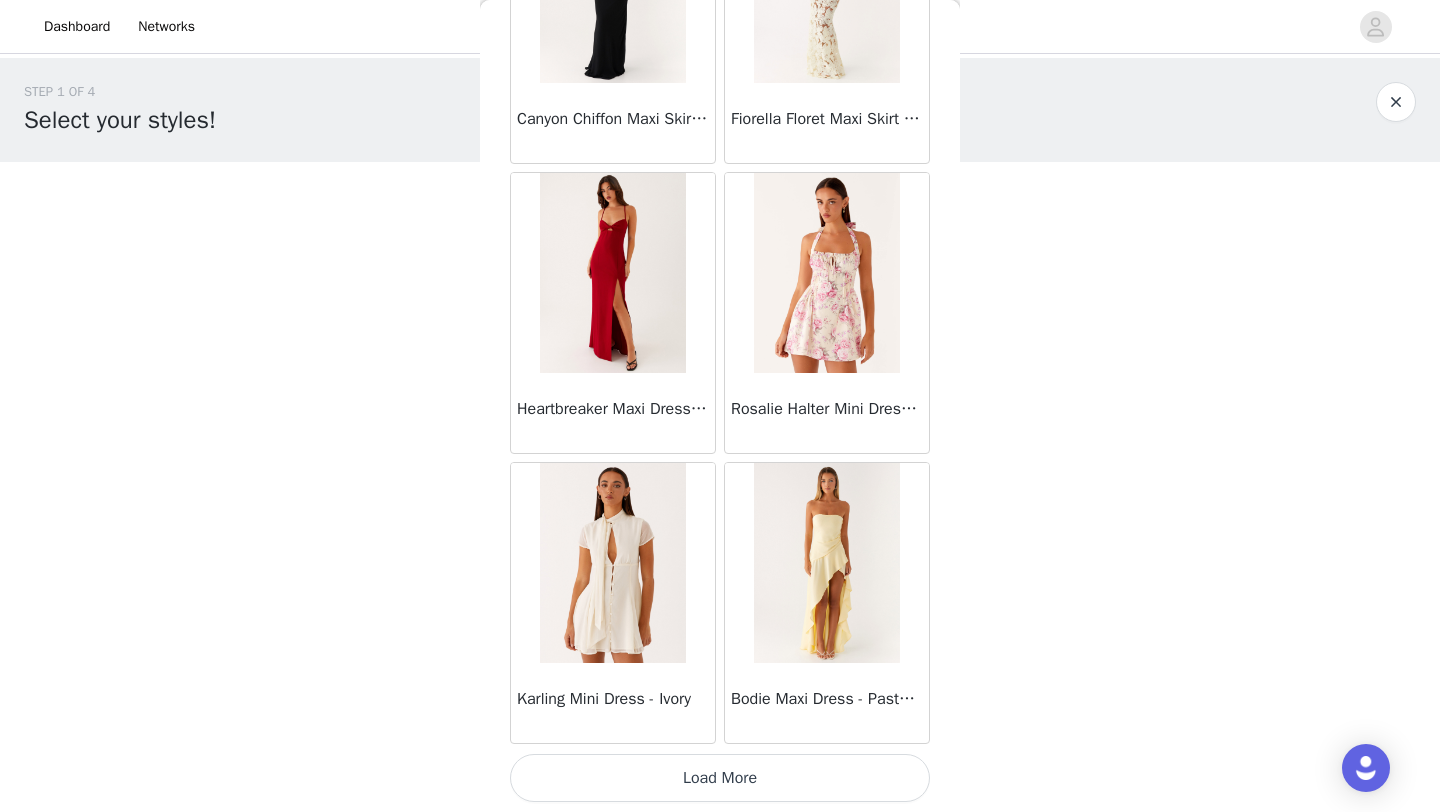 click on "Load More" at bounding box center (720, 778) 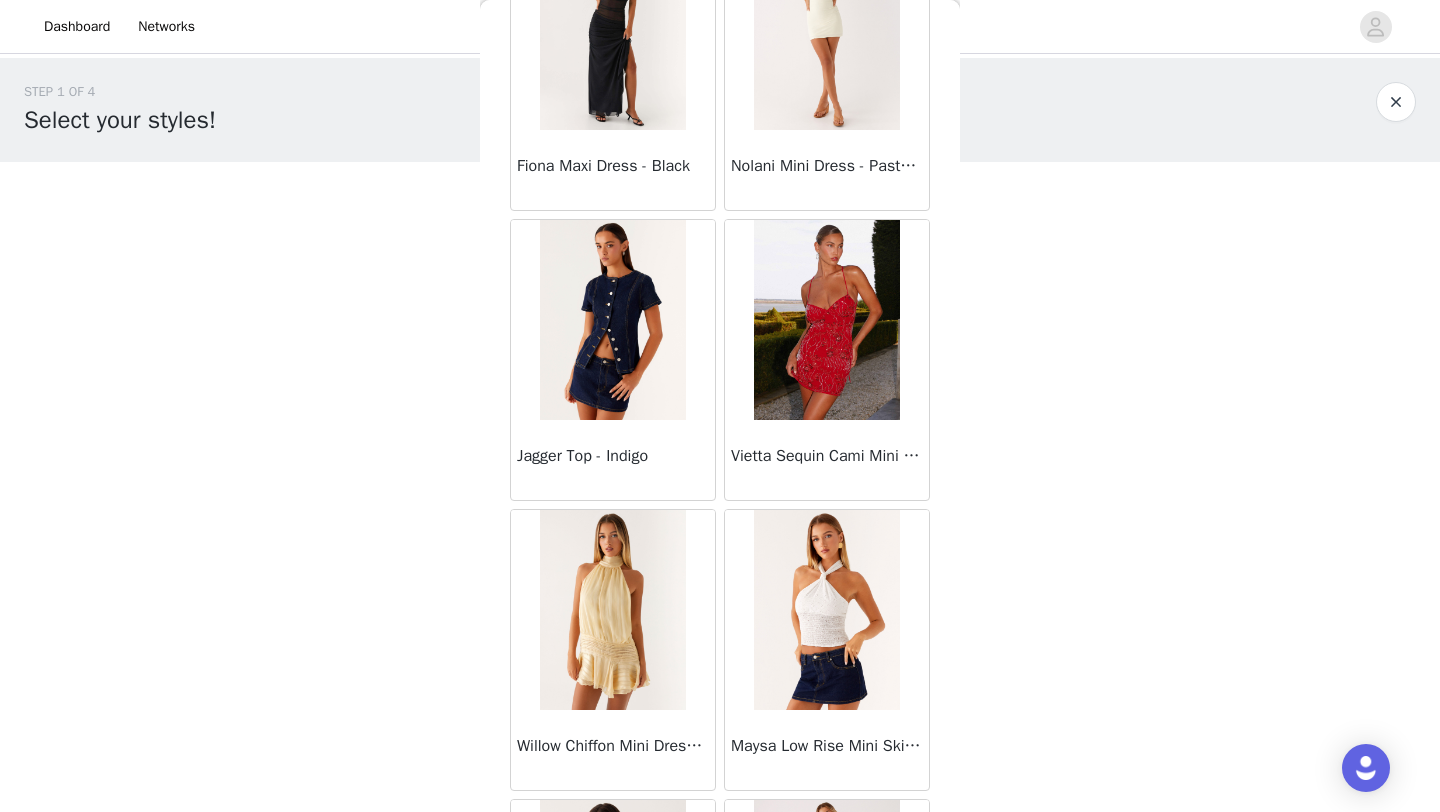scroll, scrollTop: 42848, scrollLeft: 0, axis: vertical 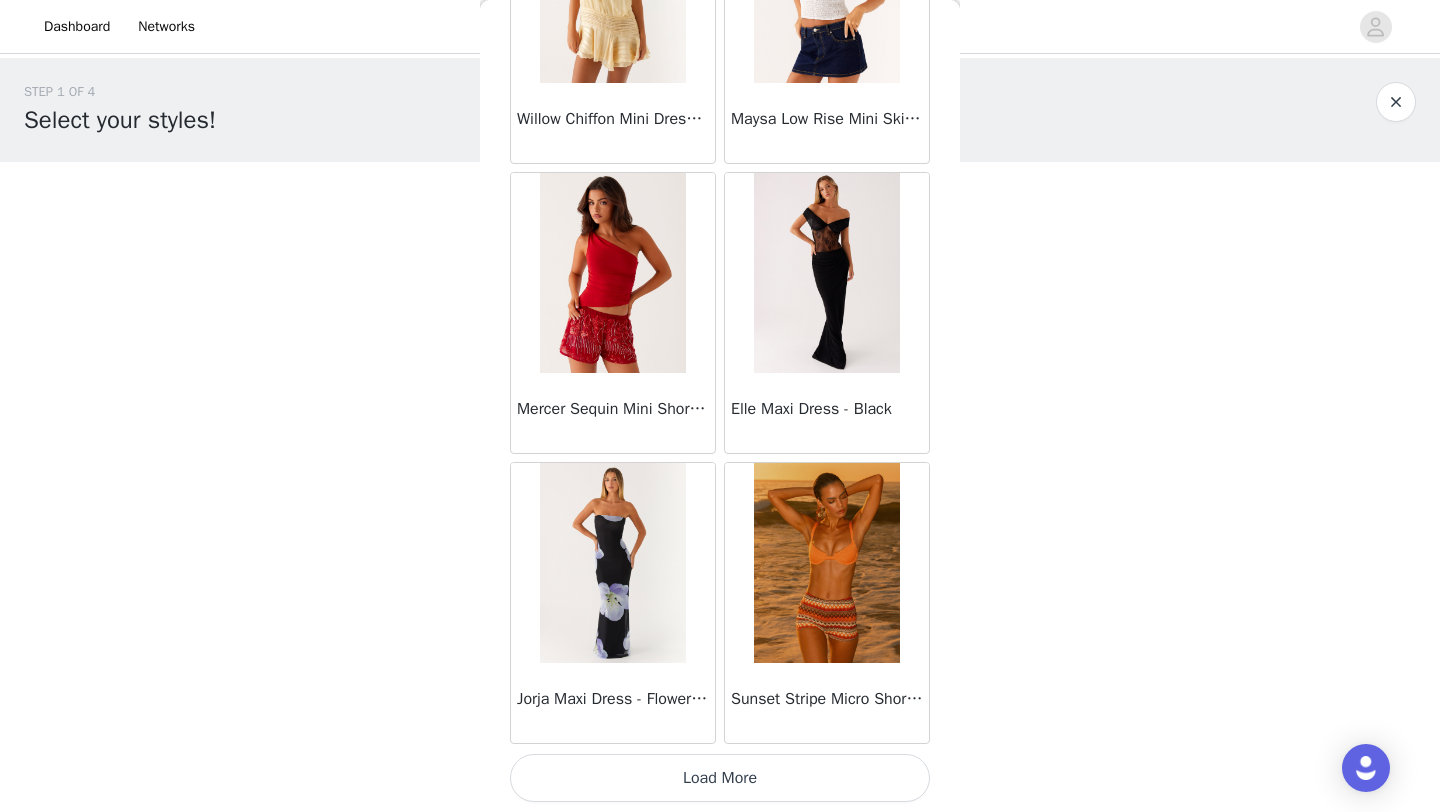 click on "Jorja Maxi Dress - Flower Print" at bounding box center [613, 703] 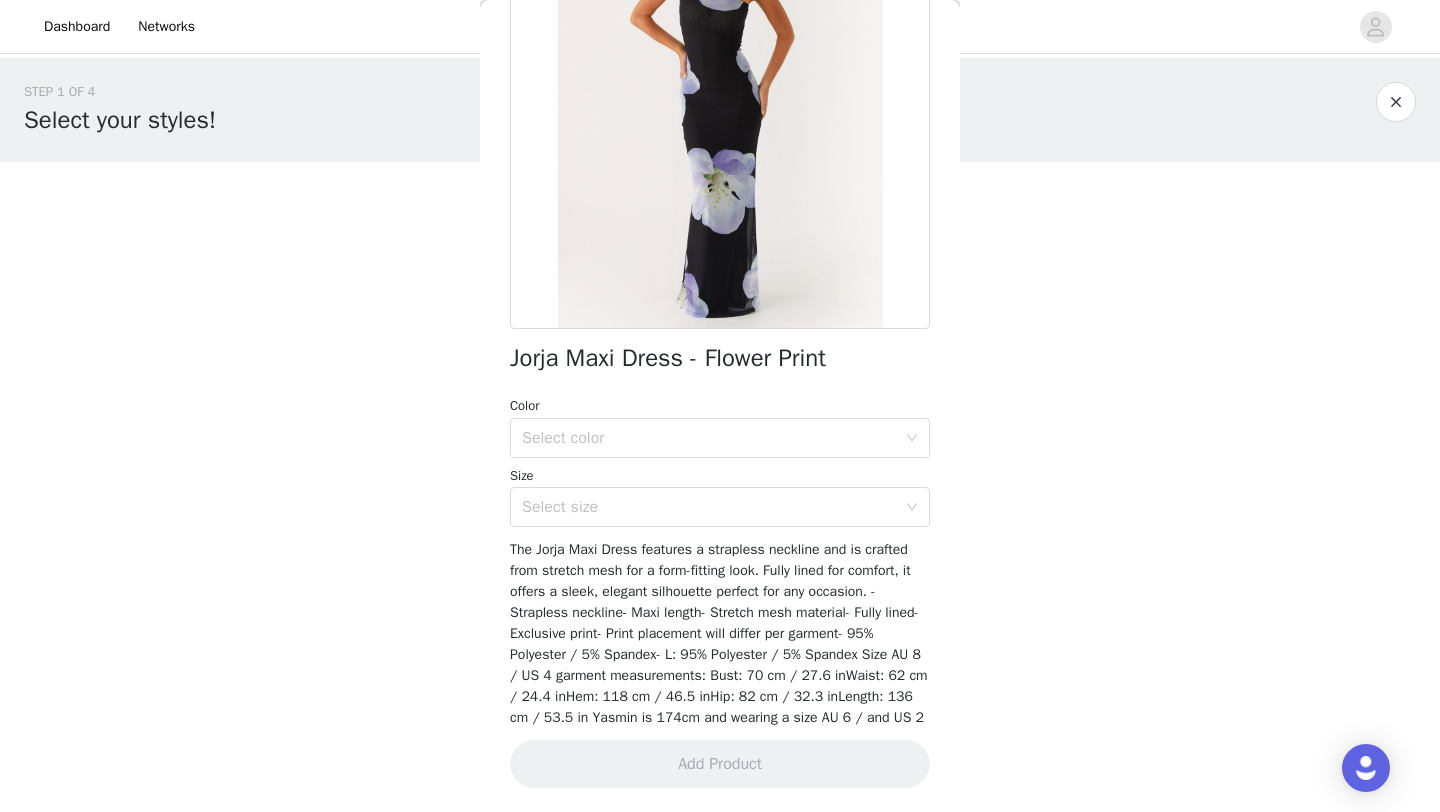 scroll, scrollTop: 0, scrollLeft: 0, axis: both 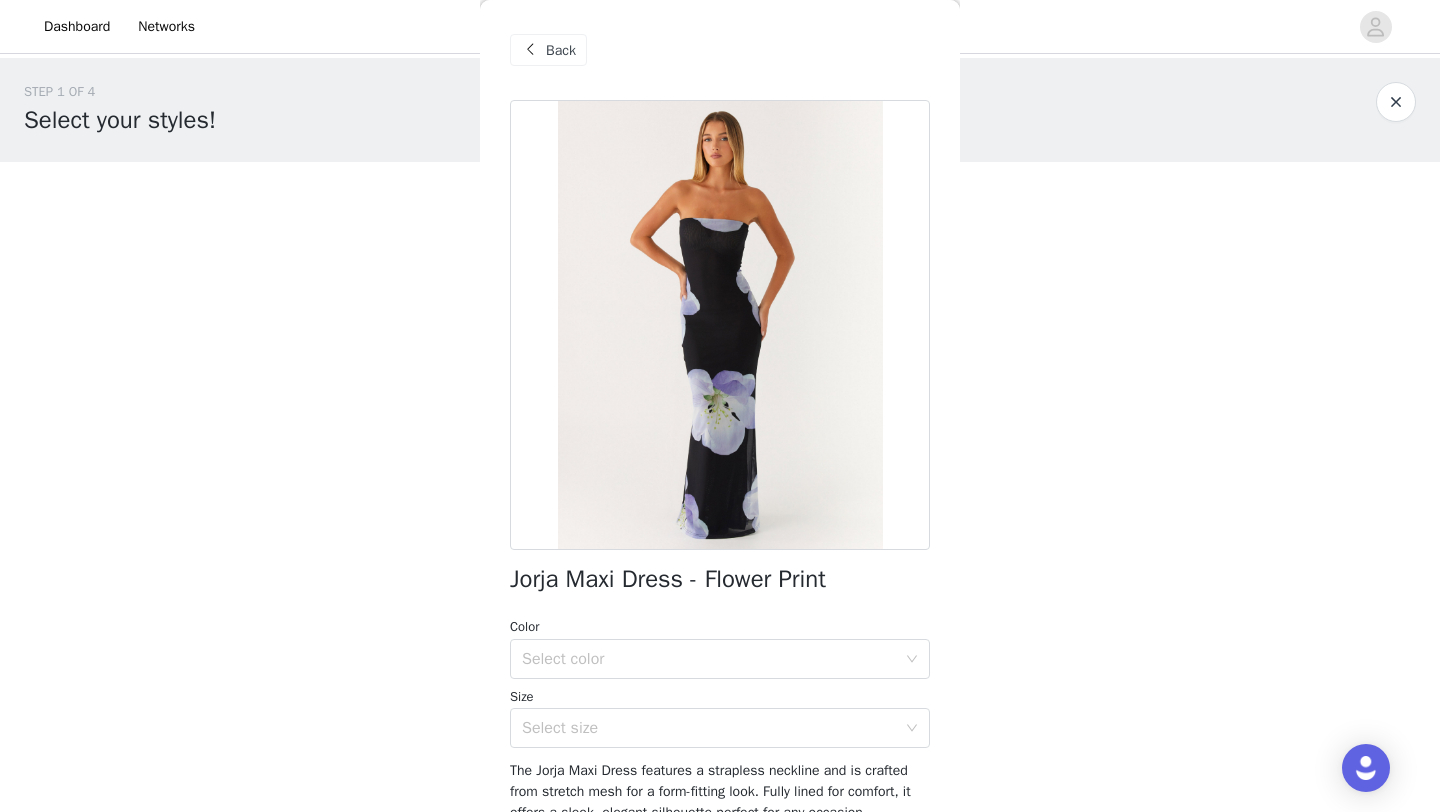 click on "Back" at bounding box center [720, 50] 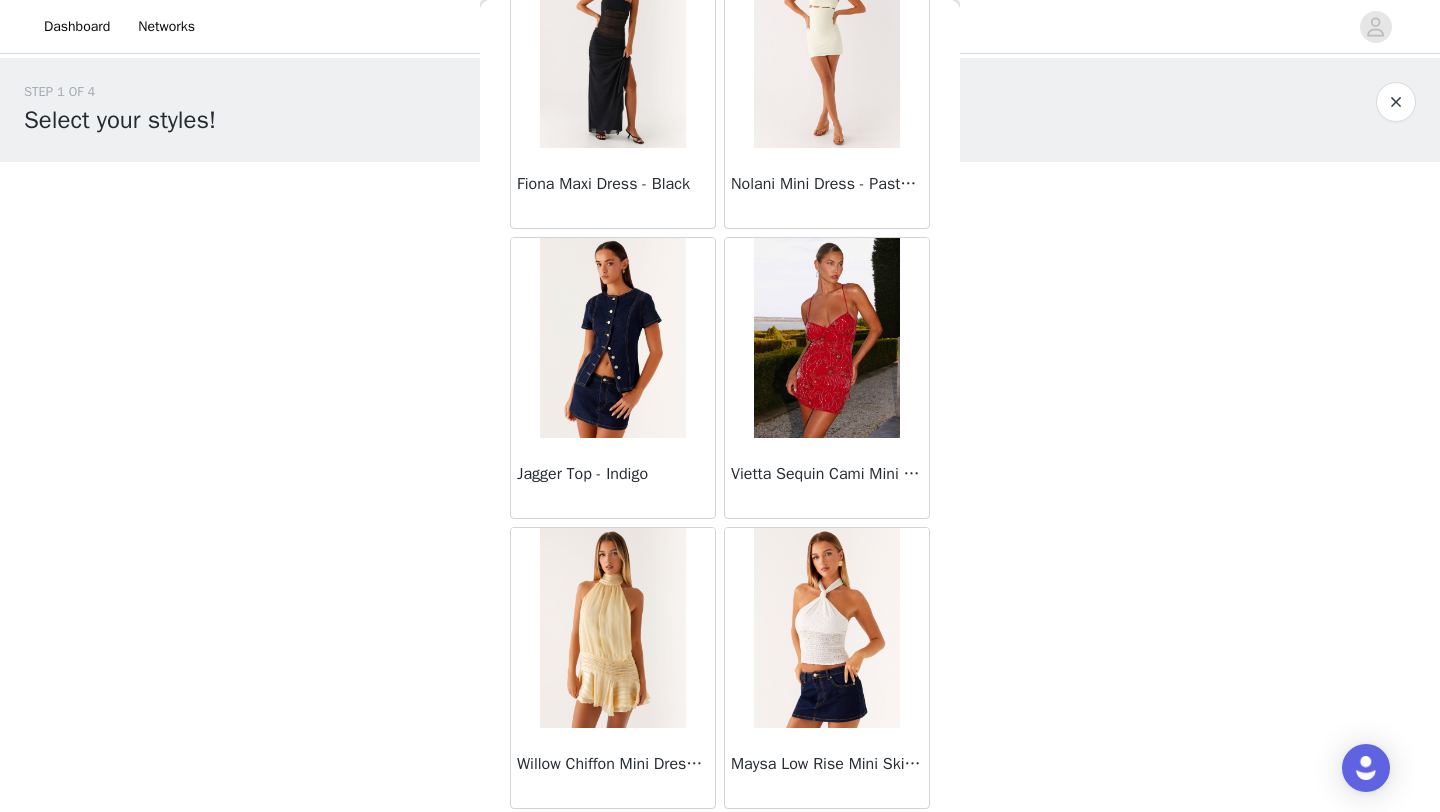 scroll, scrollTop: 42848, scrollLeft: 0, axis: vertical 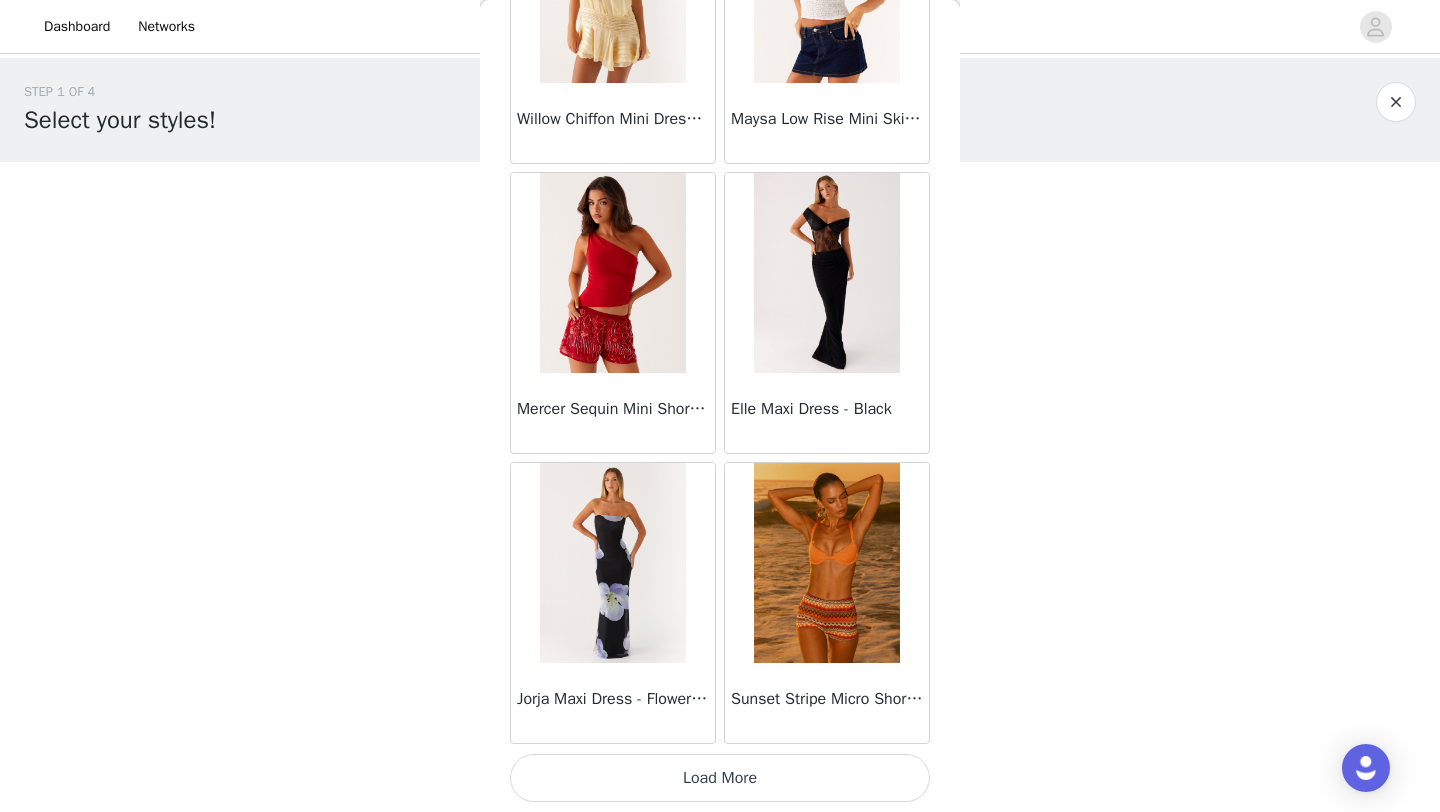 click on "Load More" at bounding box center (720, 778) 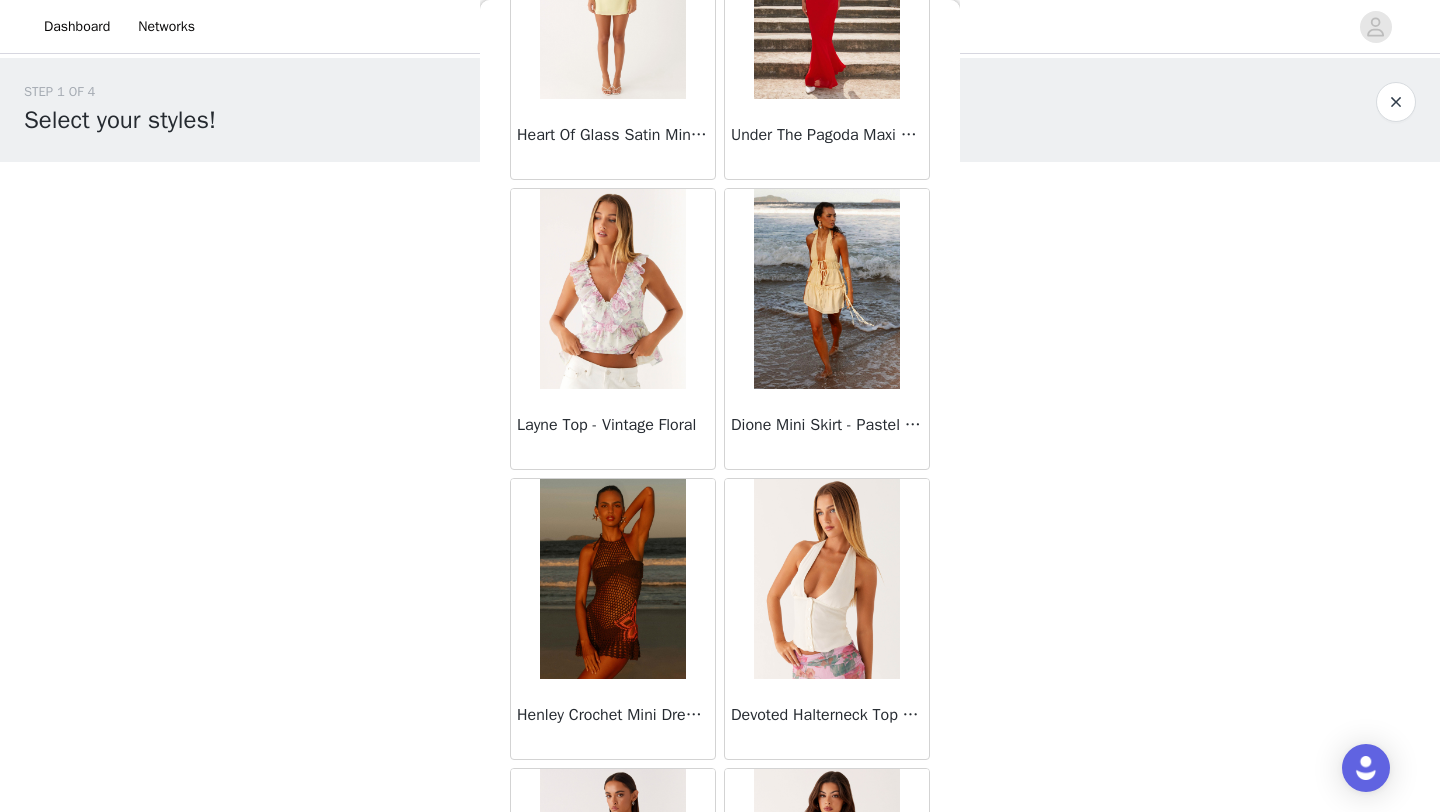 scroll, scrollTop: 45748, scrollLeft: 0, axis: vertical 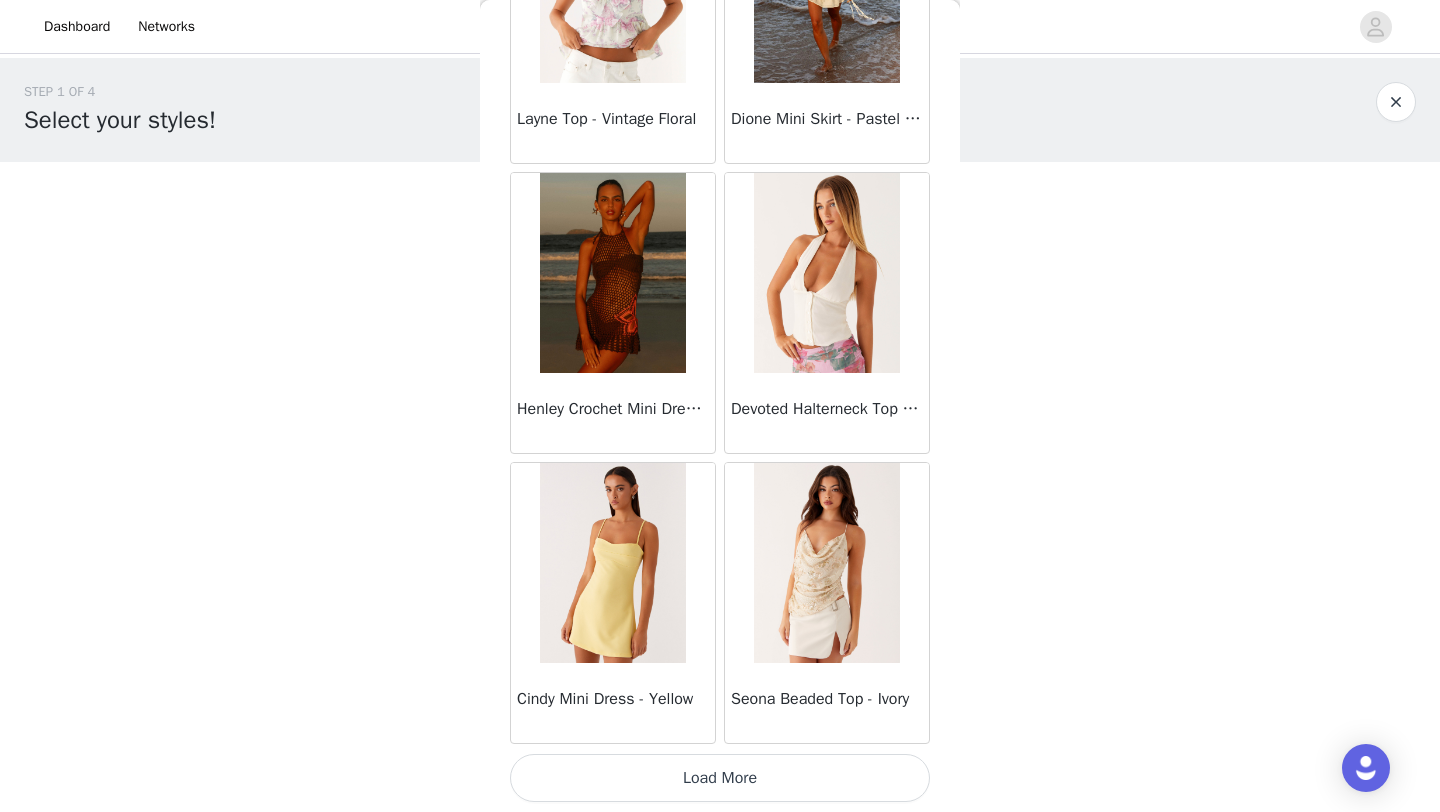 click on "Load More" at bounding box center (720, 778) 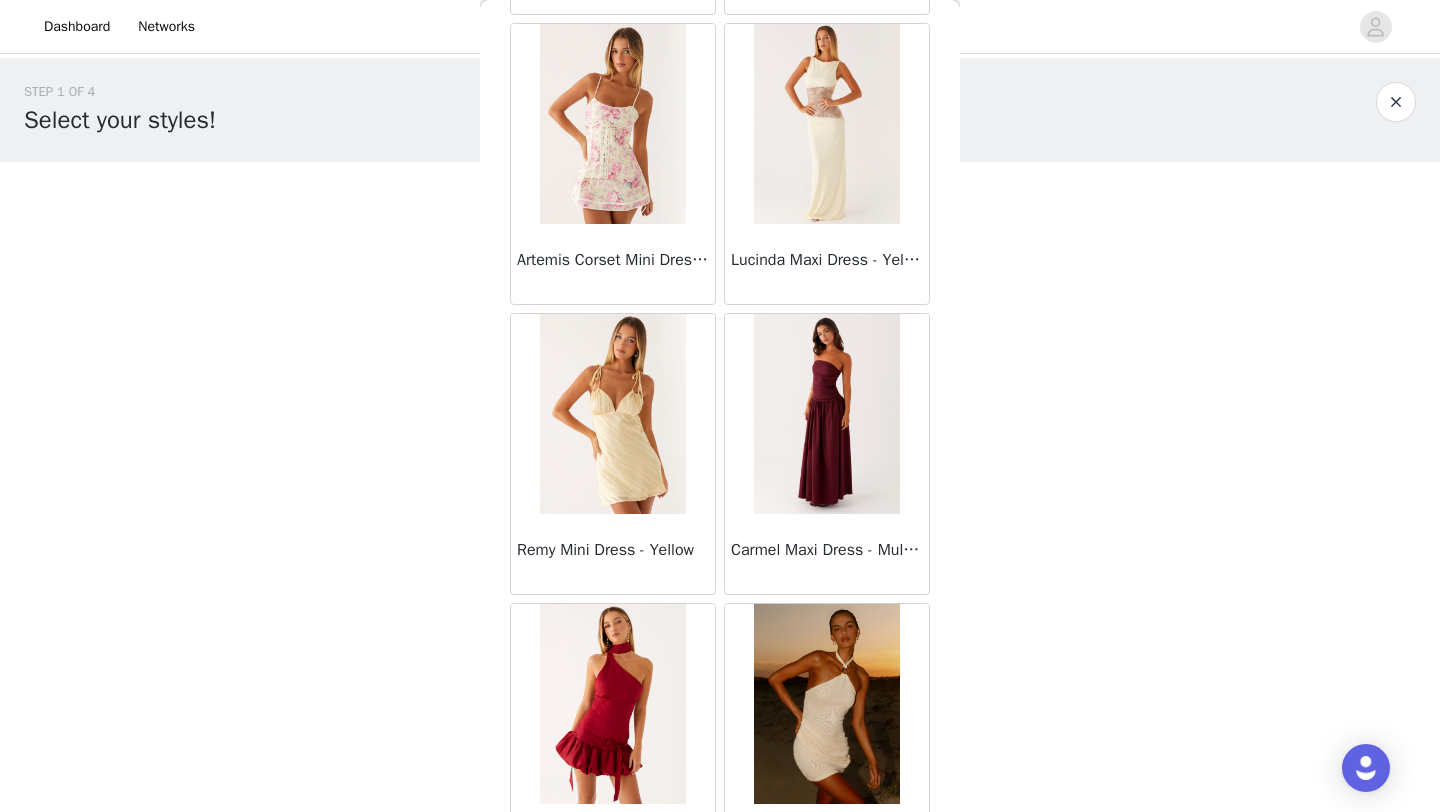 scroll, scrollTop: 48648, scrollLeft: 0, axis: vertical 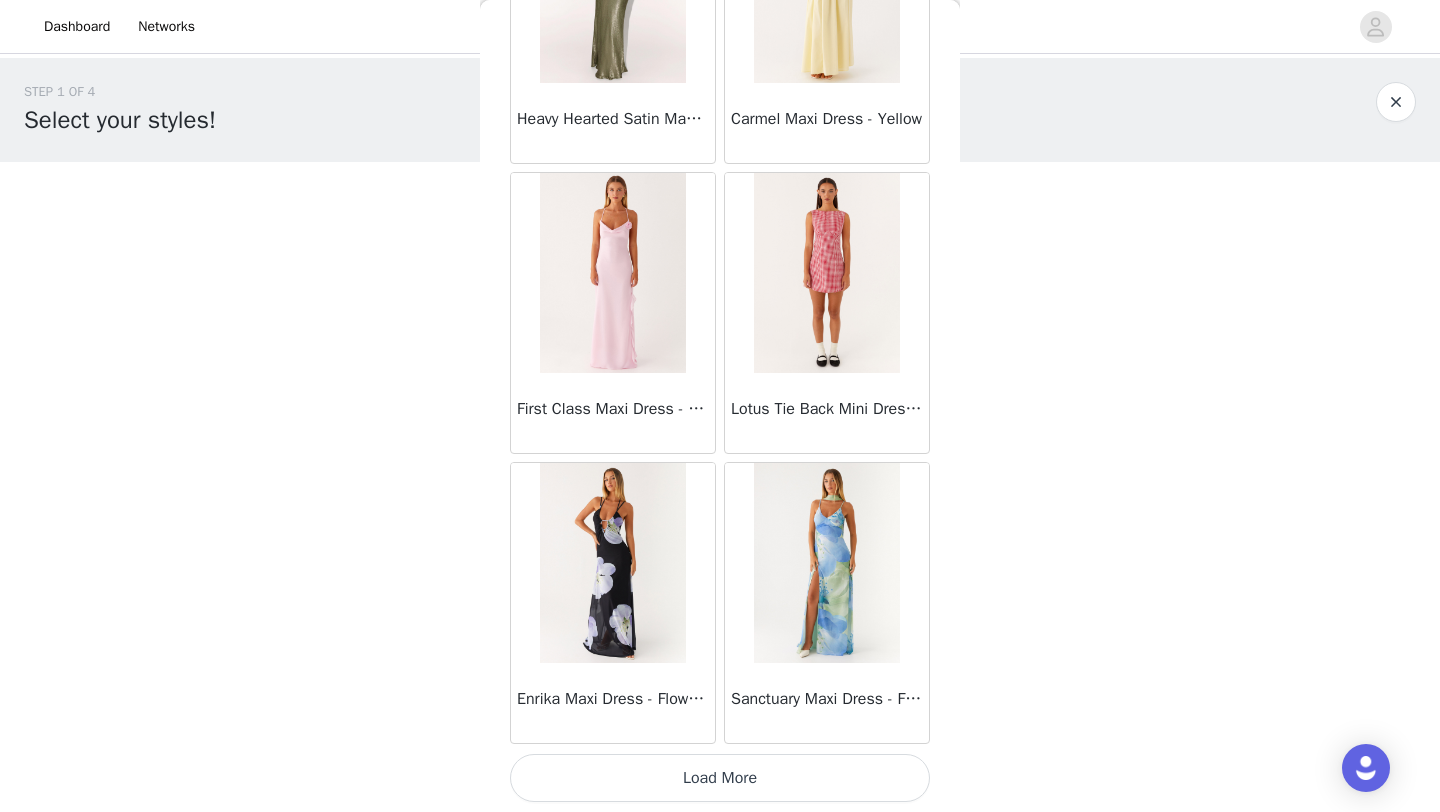 click on "Load More" at bounding box center [720, 778] 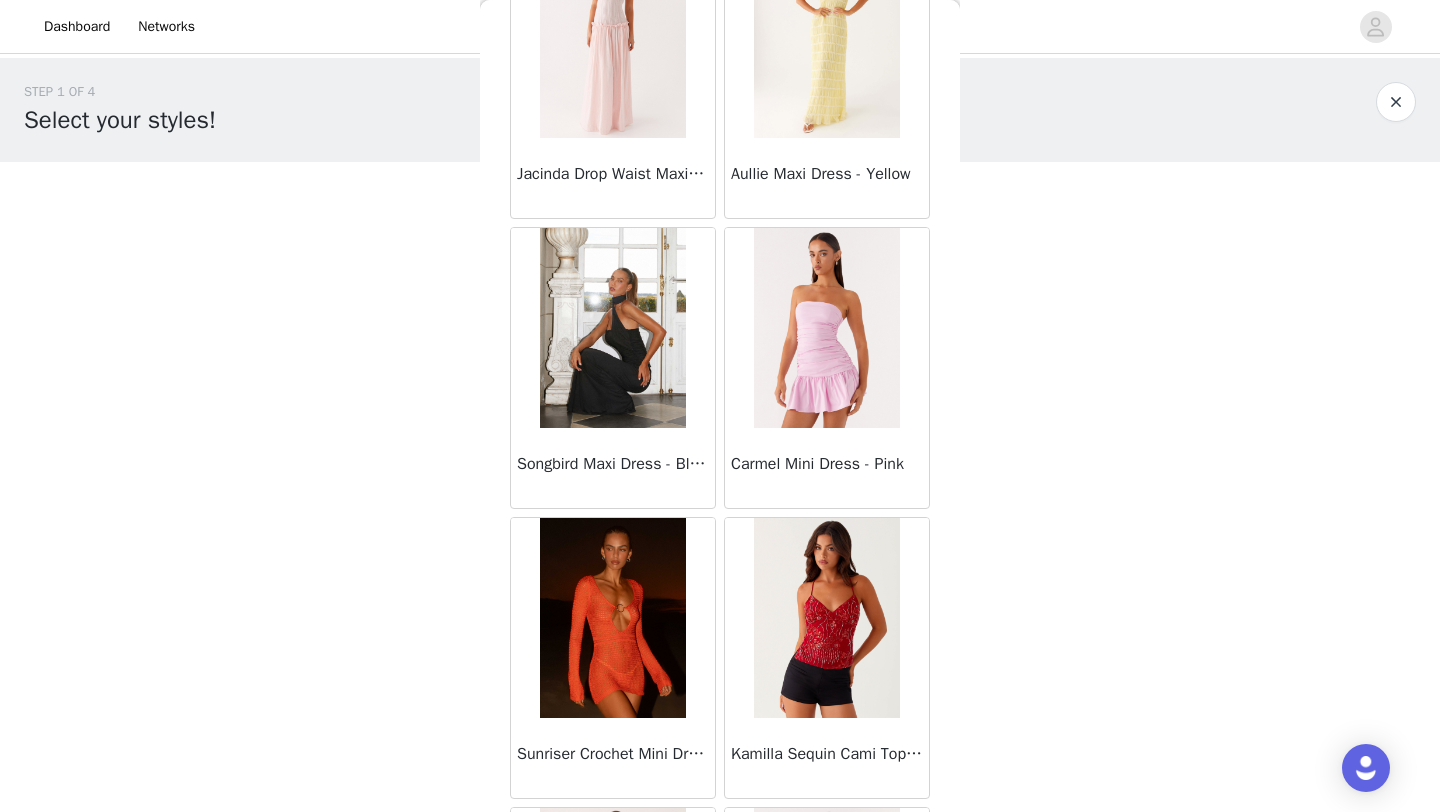 scroll, scrollTop: 51548, scrollLeft: 0, axis: vertical 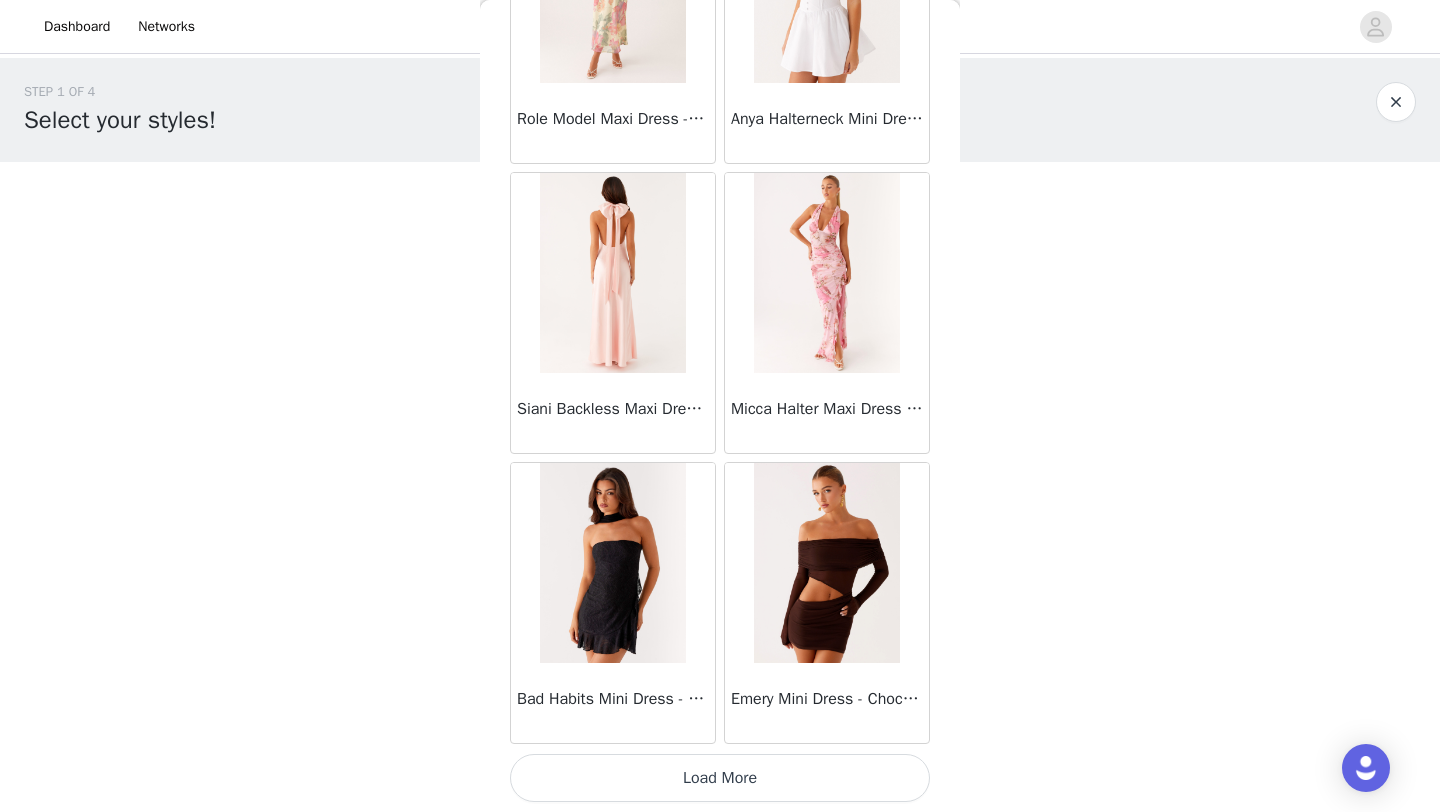 click on "Load More" at bounding box center [720, 778] 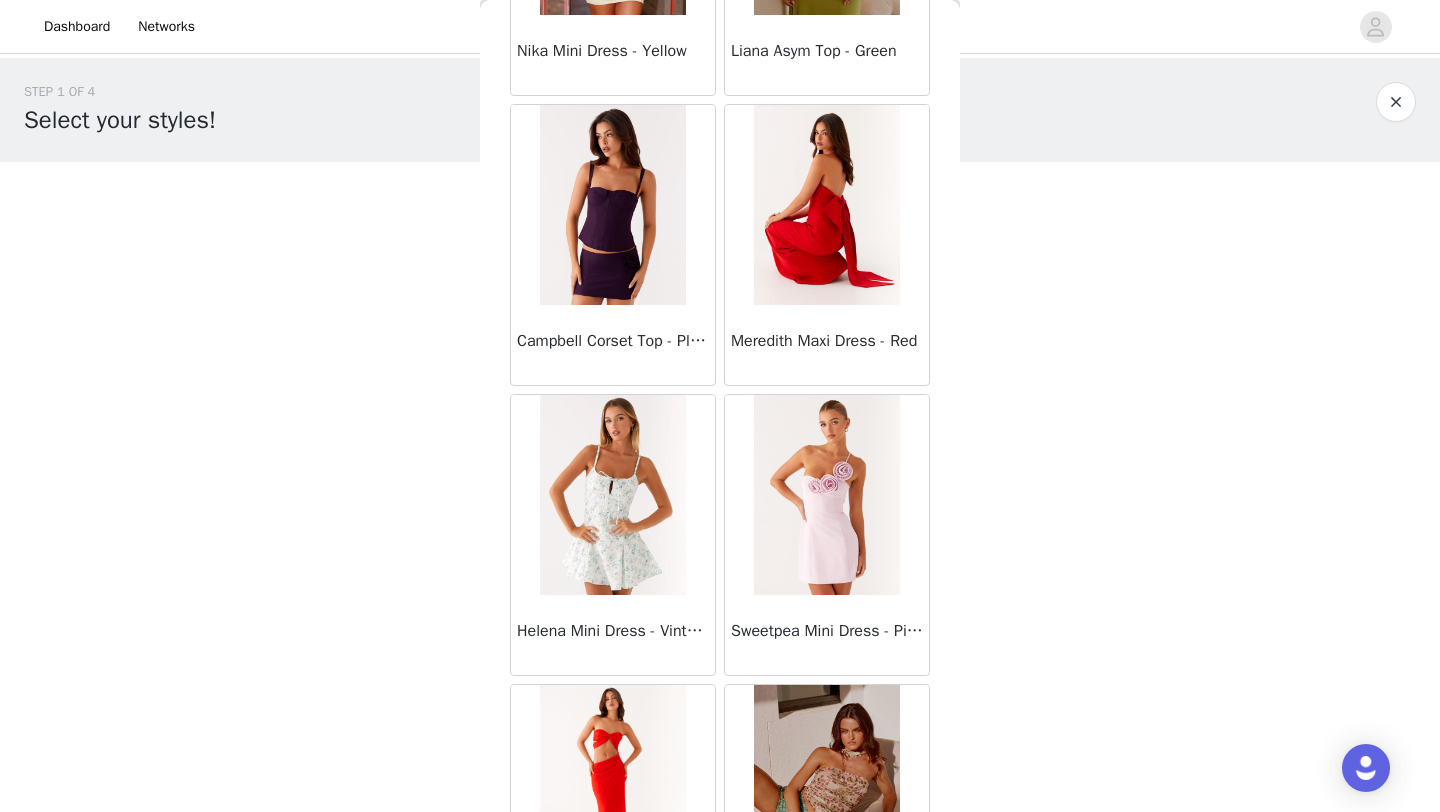 scroll, scrollTop: 54448, scrollLeft: 0, axis: vertical 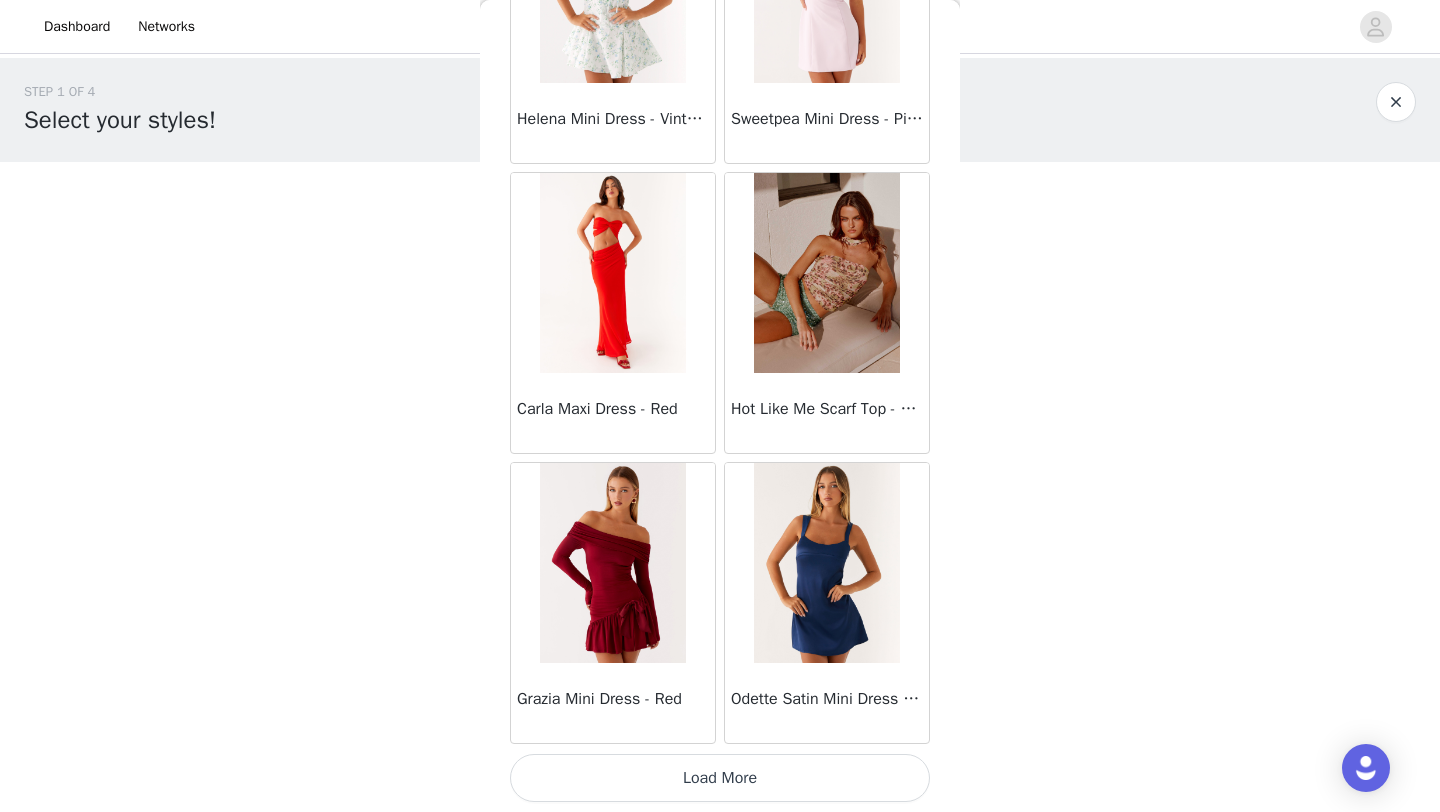 click on "Load More" at bounding box center [720, 778] 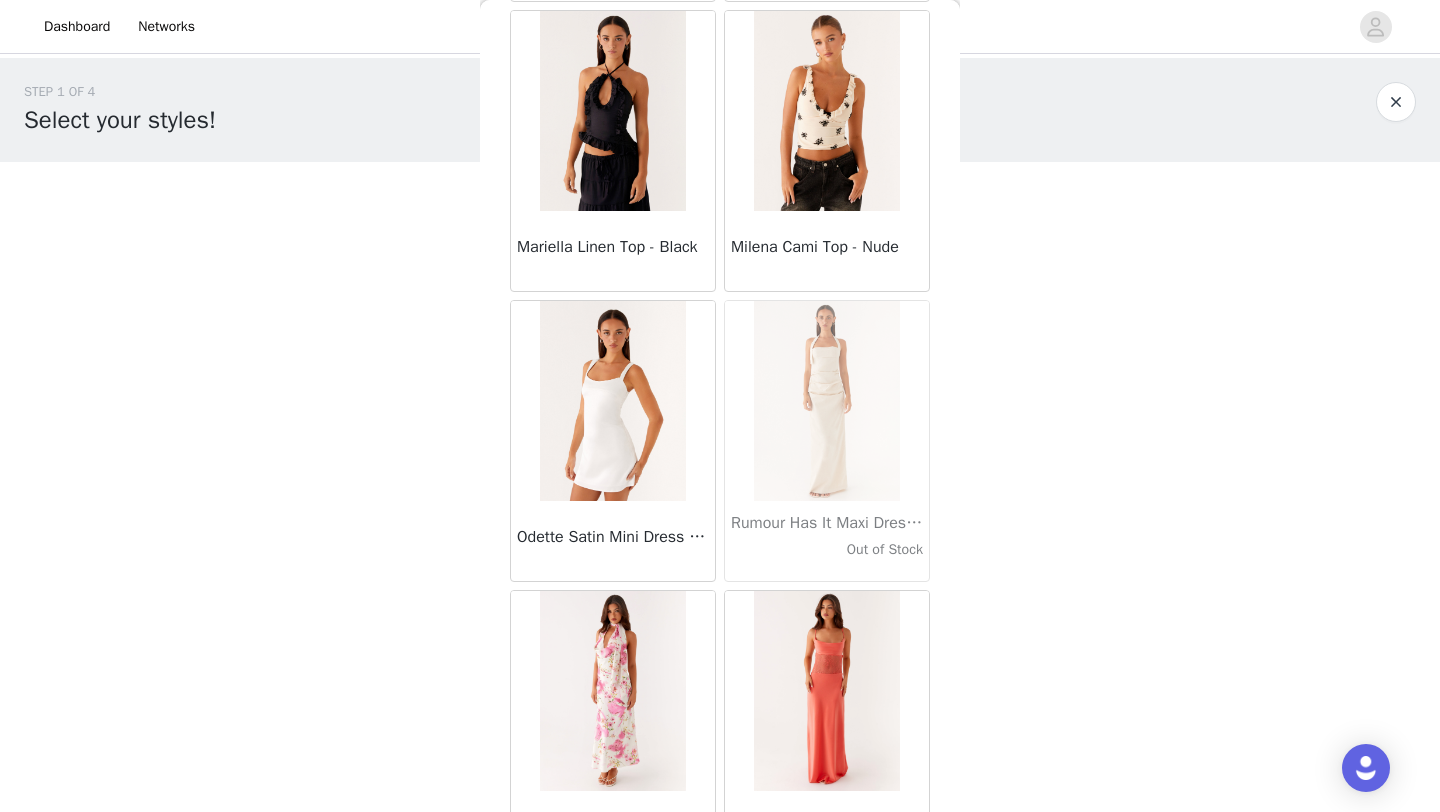 scroll, scrollTop: 57348, scrollLeft: 0, axis: vertical 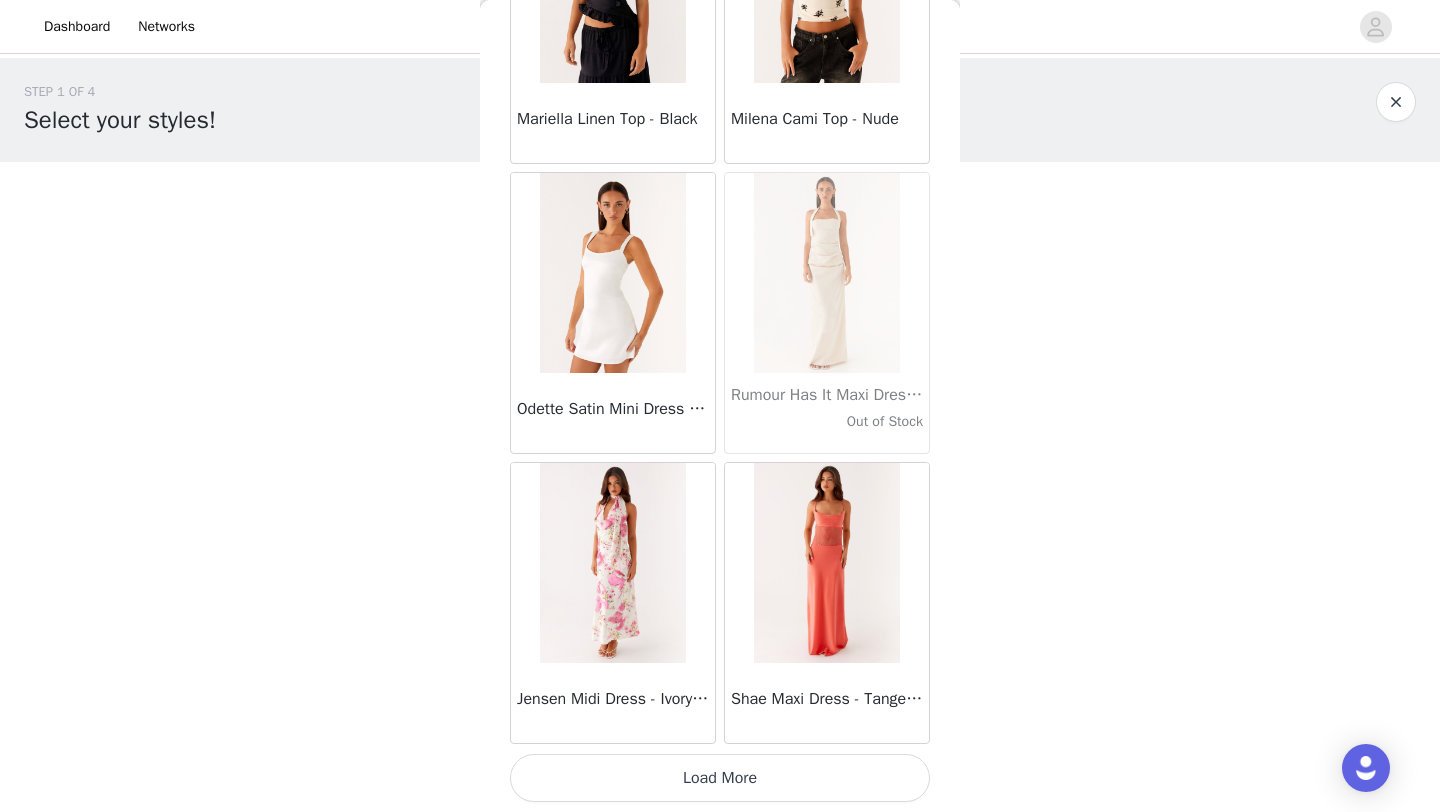 click on "Load More" at bounding box center (720, 778) 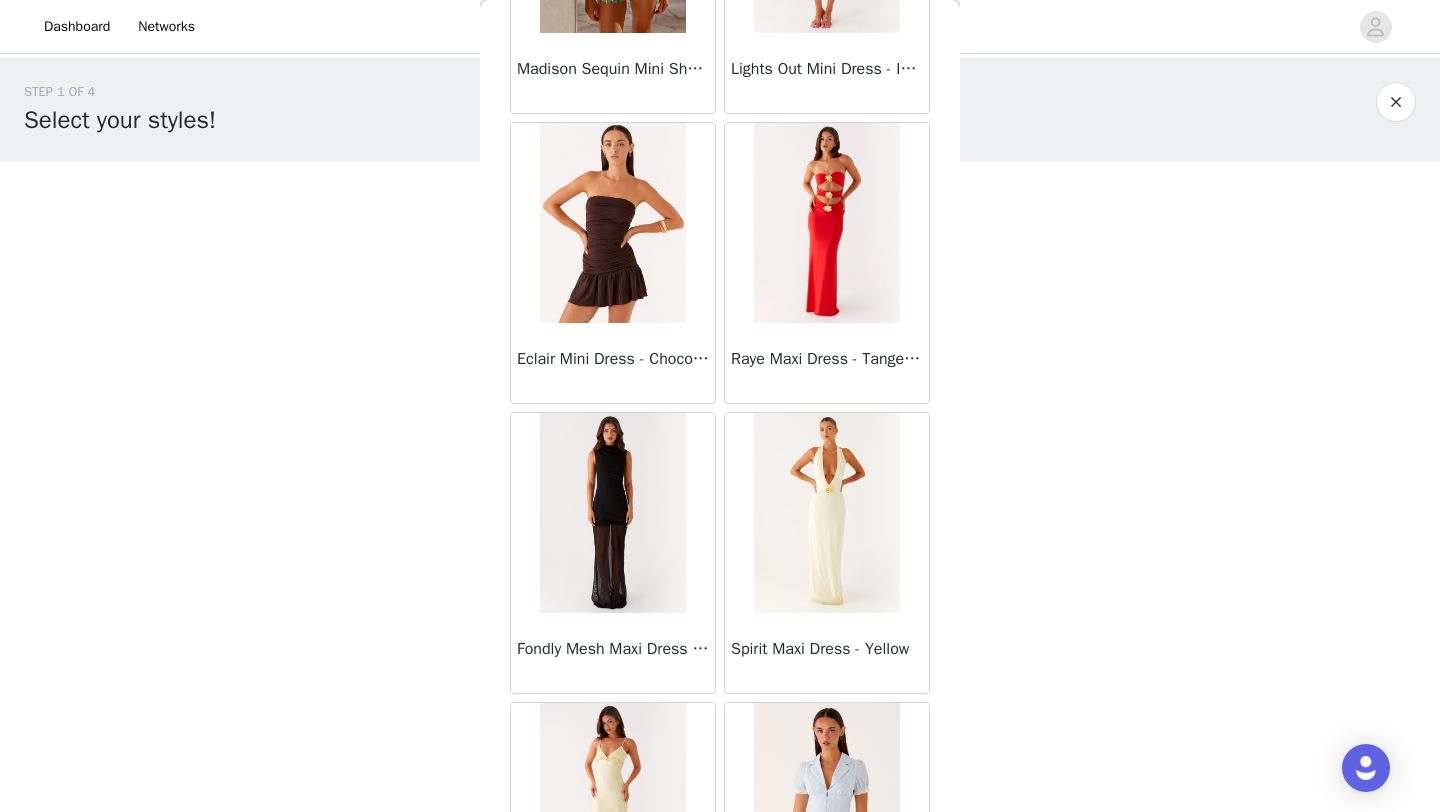 scroll, scrollTop: 60248, scrollLeft: 0, axis: vertical 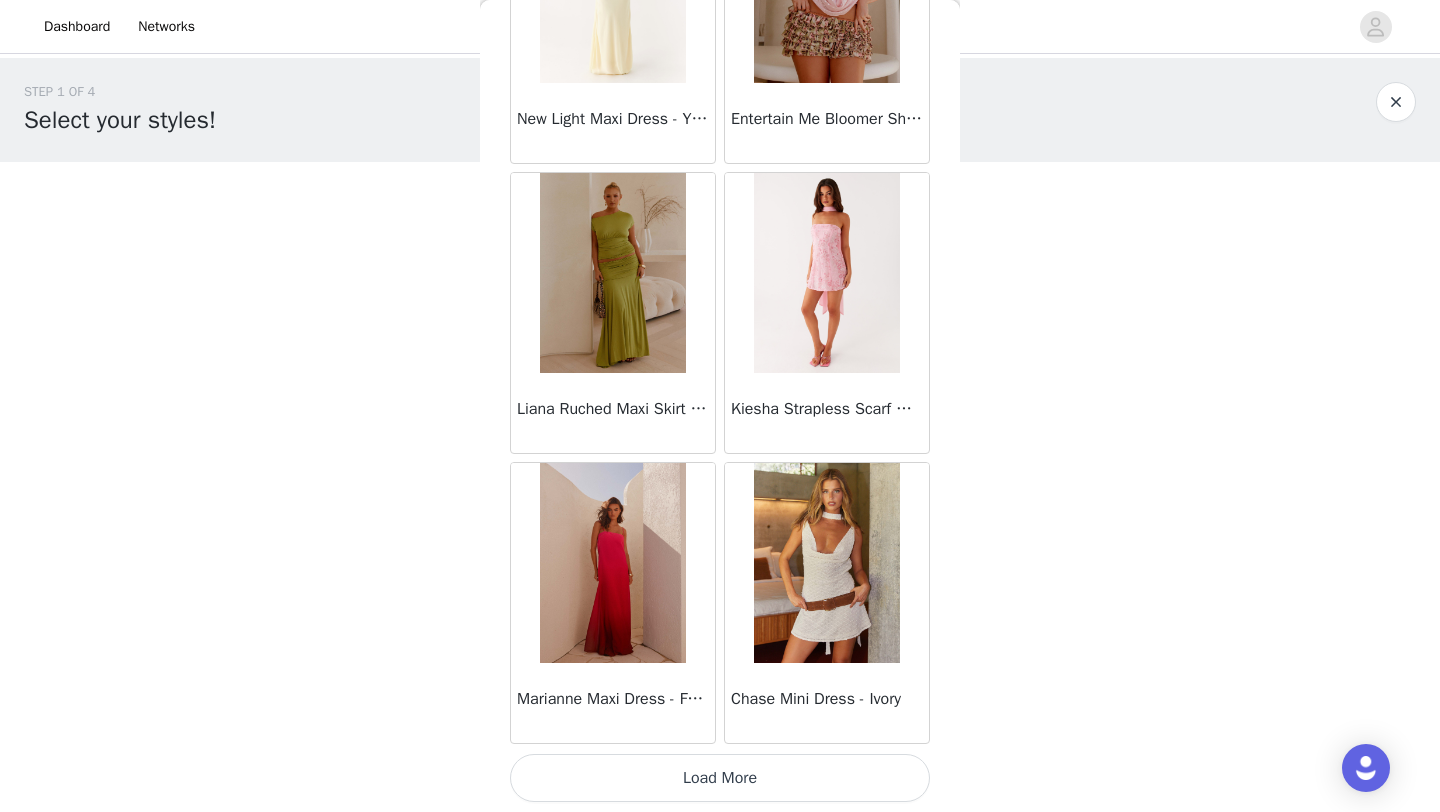 click on "Load More" at bounding box center [720, 778] 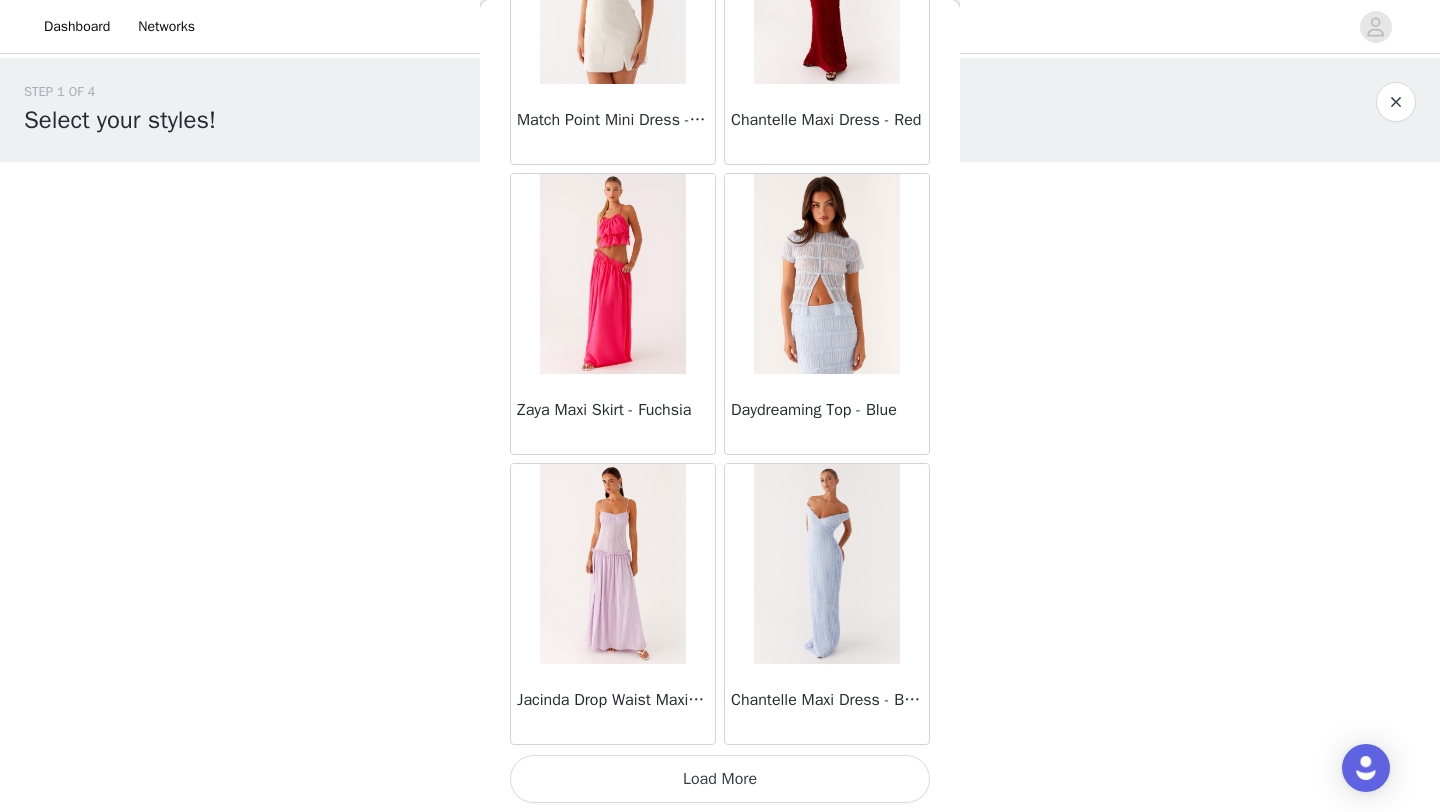 scroll, scrollTop: 63148, scrollLeft: 0, axis: vertical 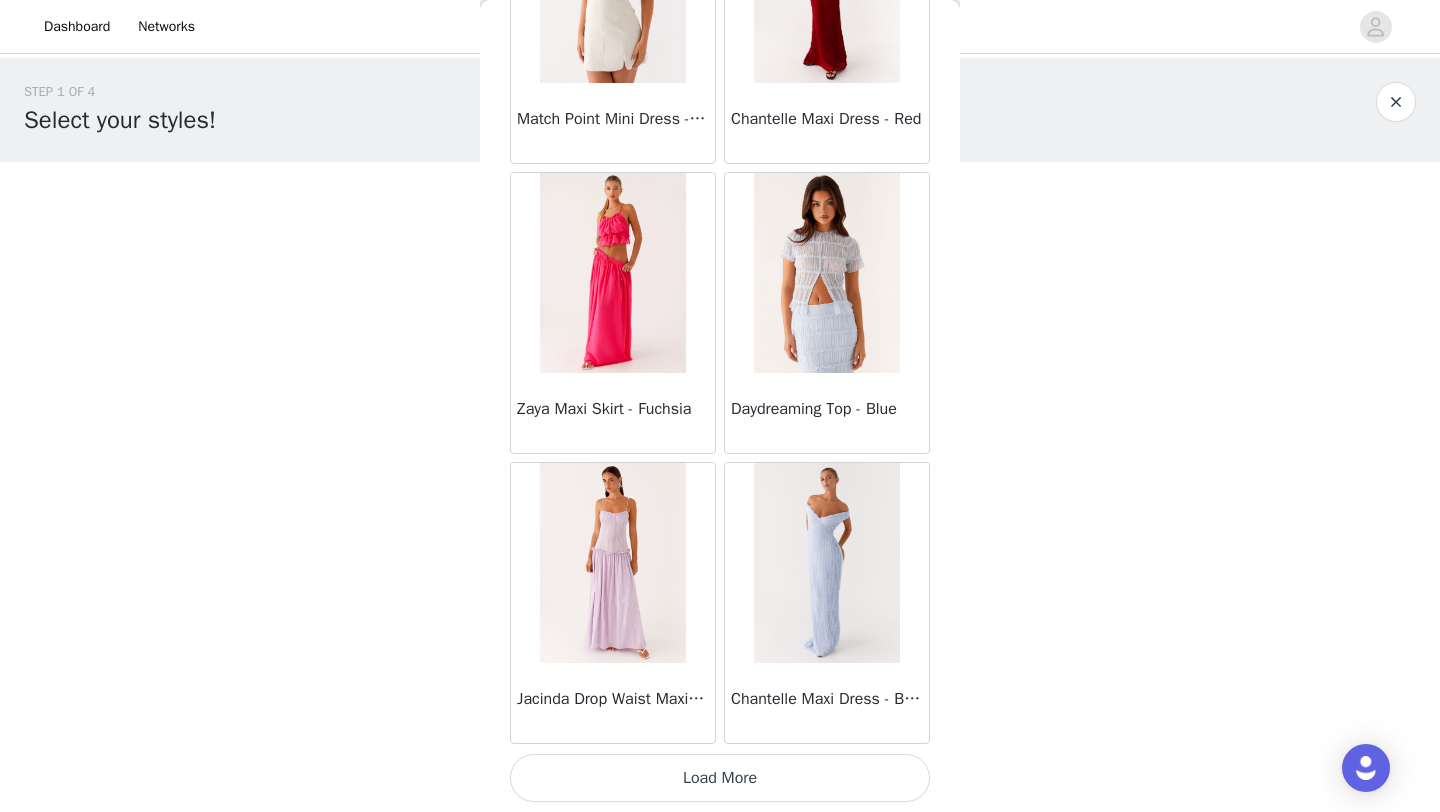 click on "Load More" at bounding box center [720, 778] 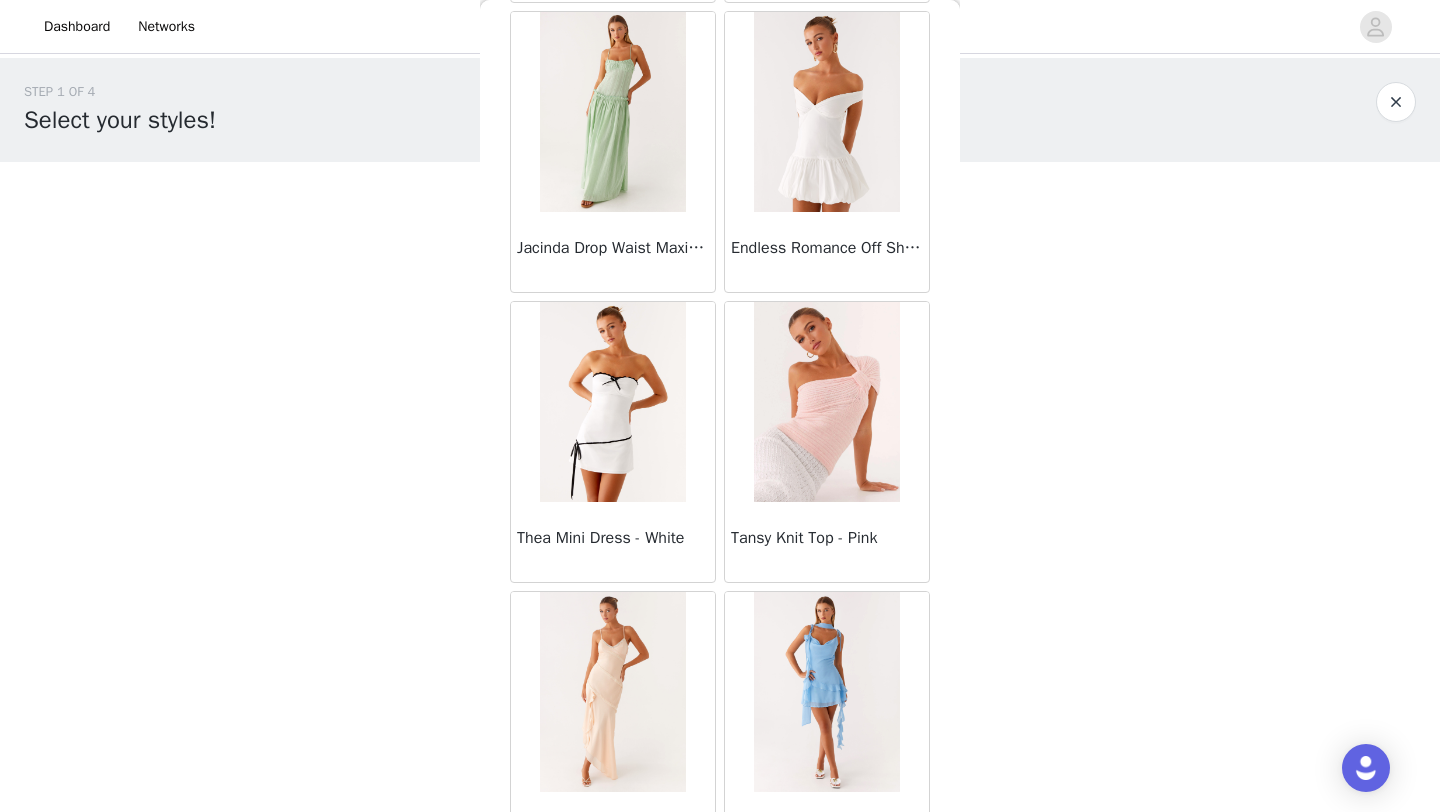 scroll, scrollTop: 66048, scrollLeft: 0, axis: vertical 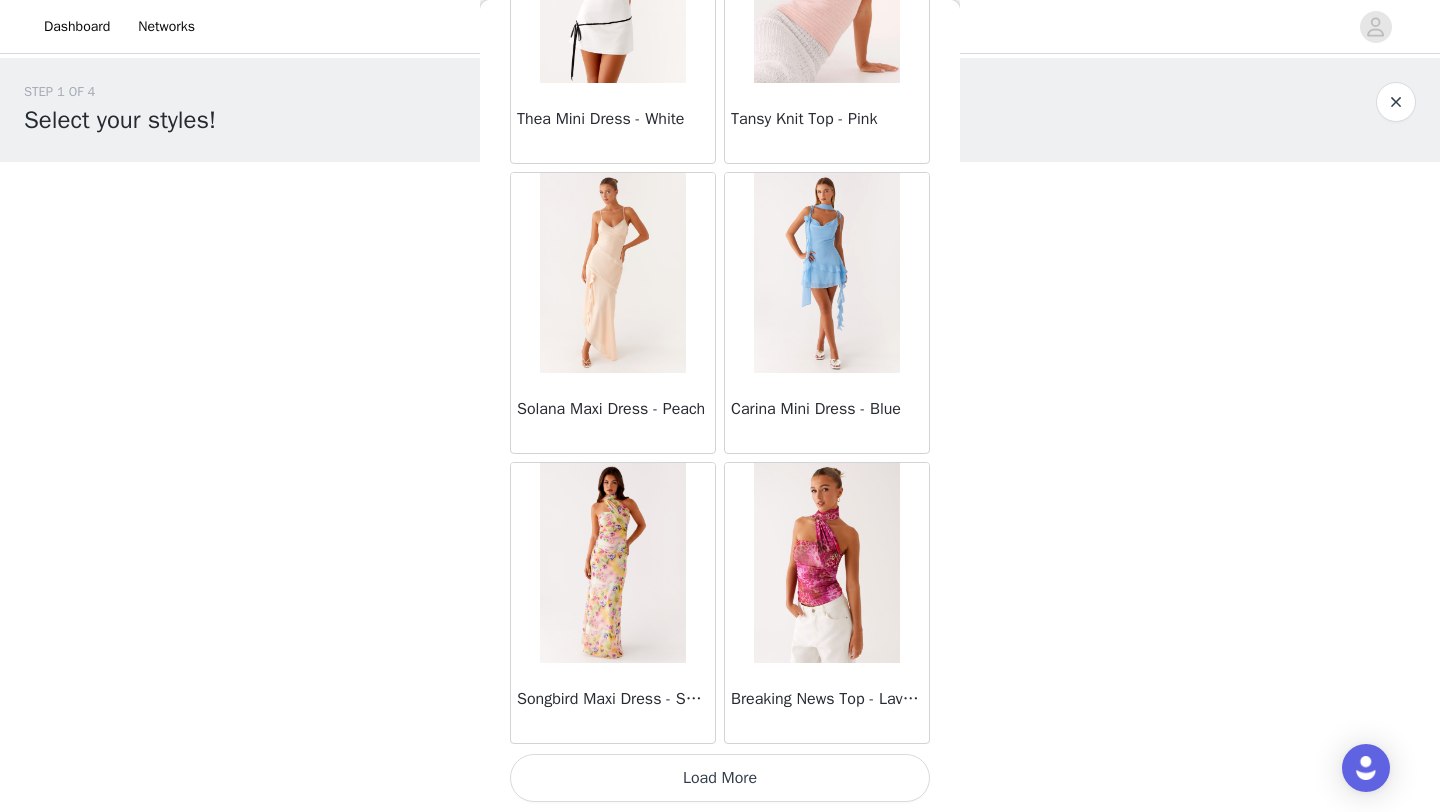 click on "Load More" at bounding box center (720, 778) 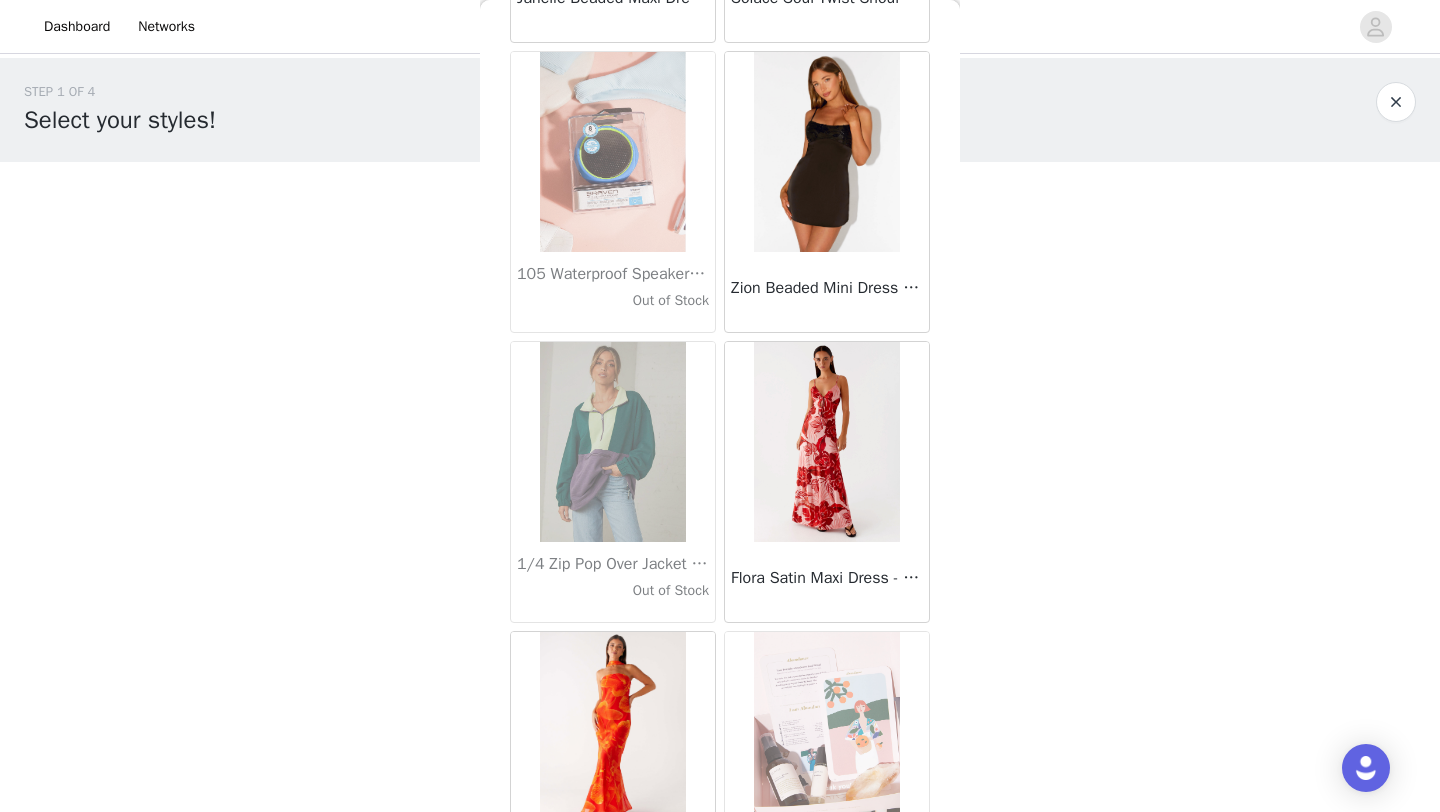 scroll, scrollTop: 68948, scrollLeft: 0, axis: vertical 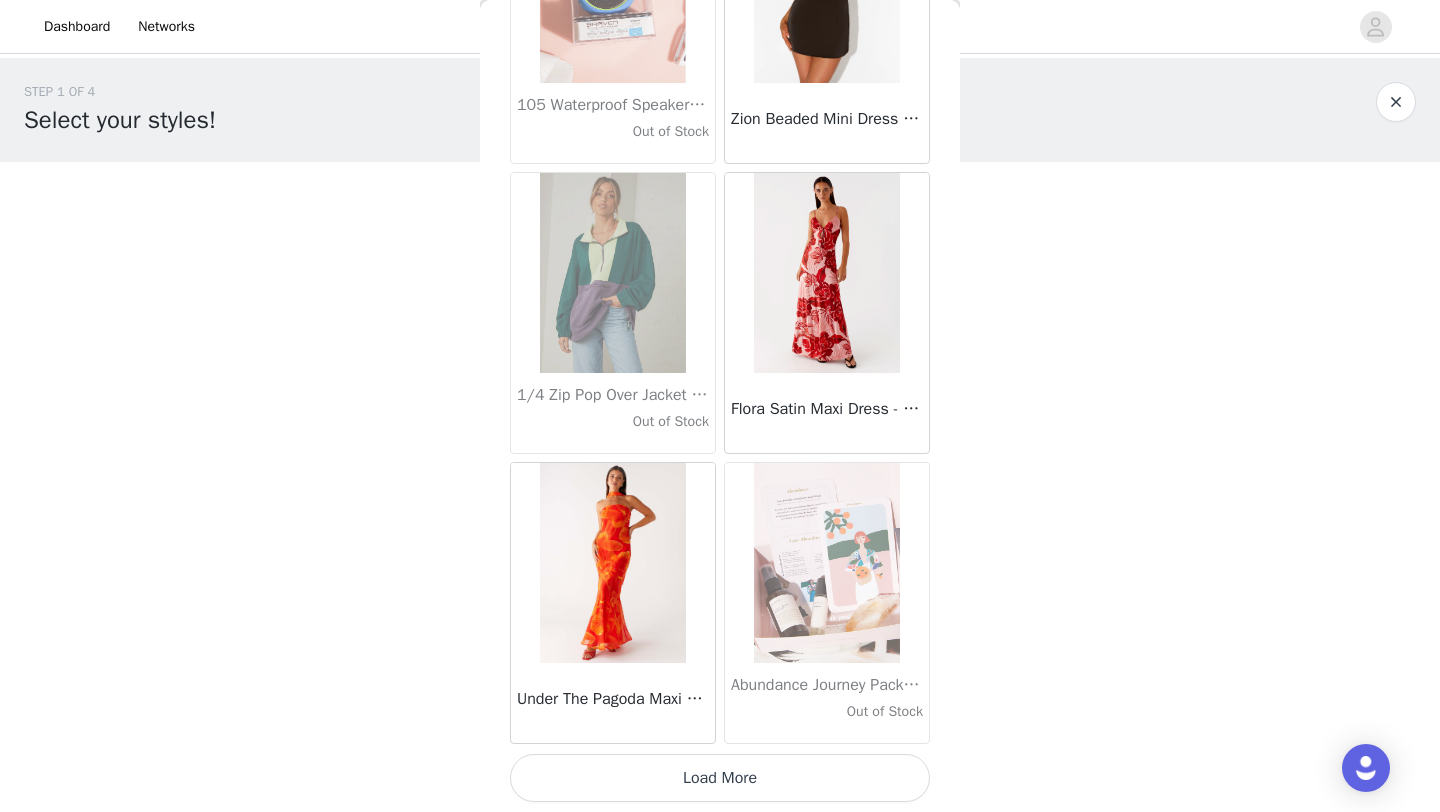 click on "Load More" at bounding box center [720, 778] 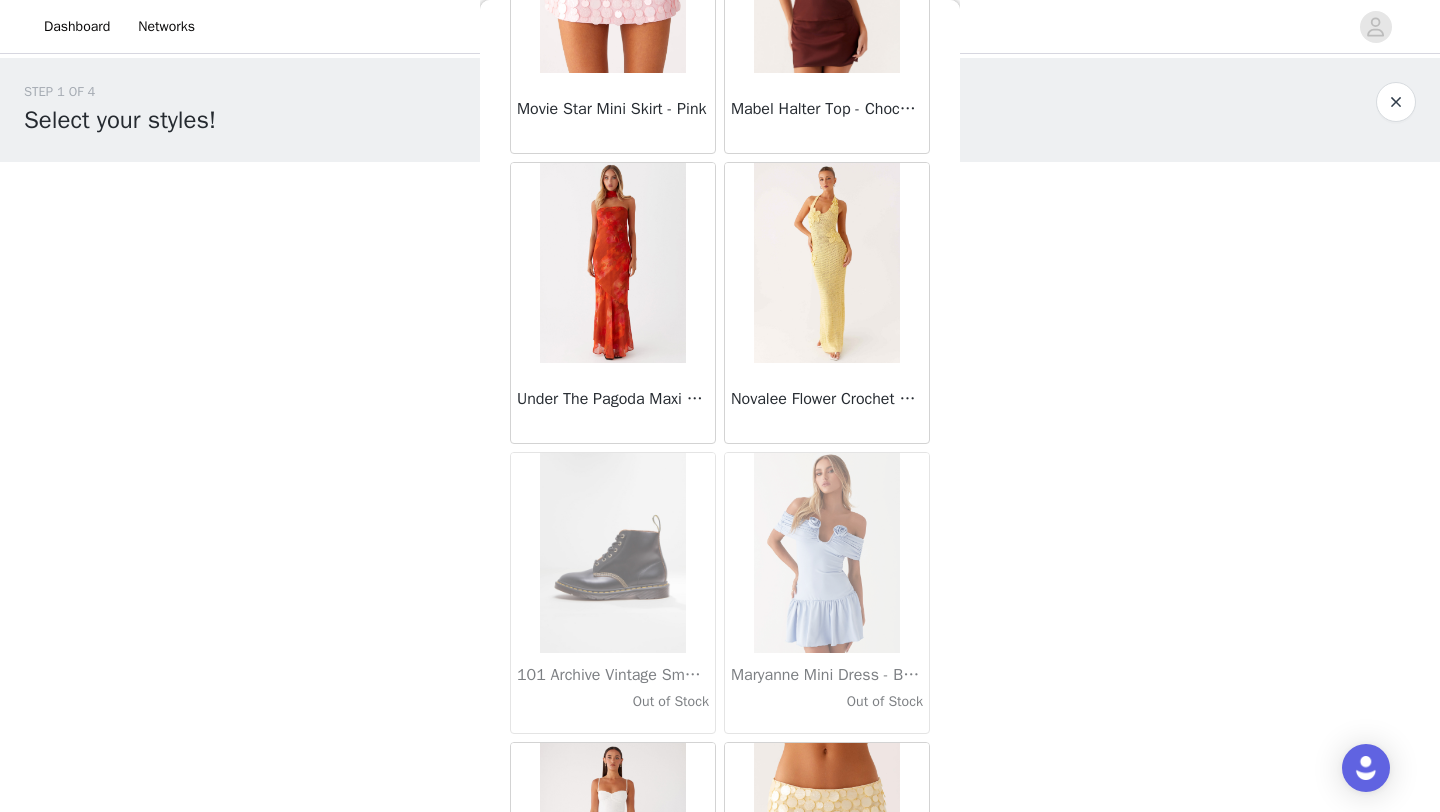 scroll, scrollTop: 71848, scrollLeft: 0, axis: vertical 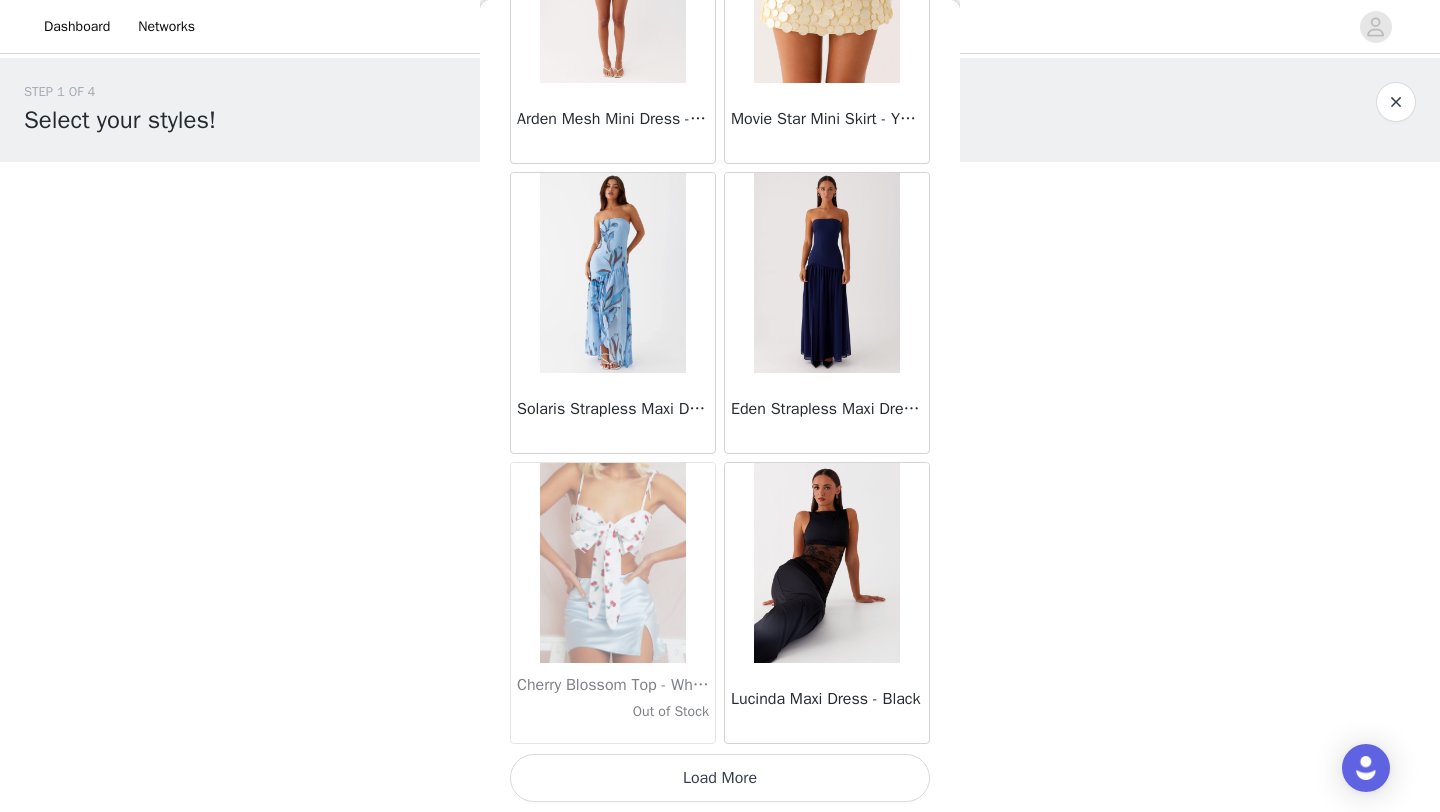 click on "Load More" at bounding box center (720, 778) 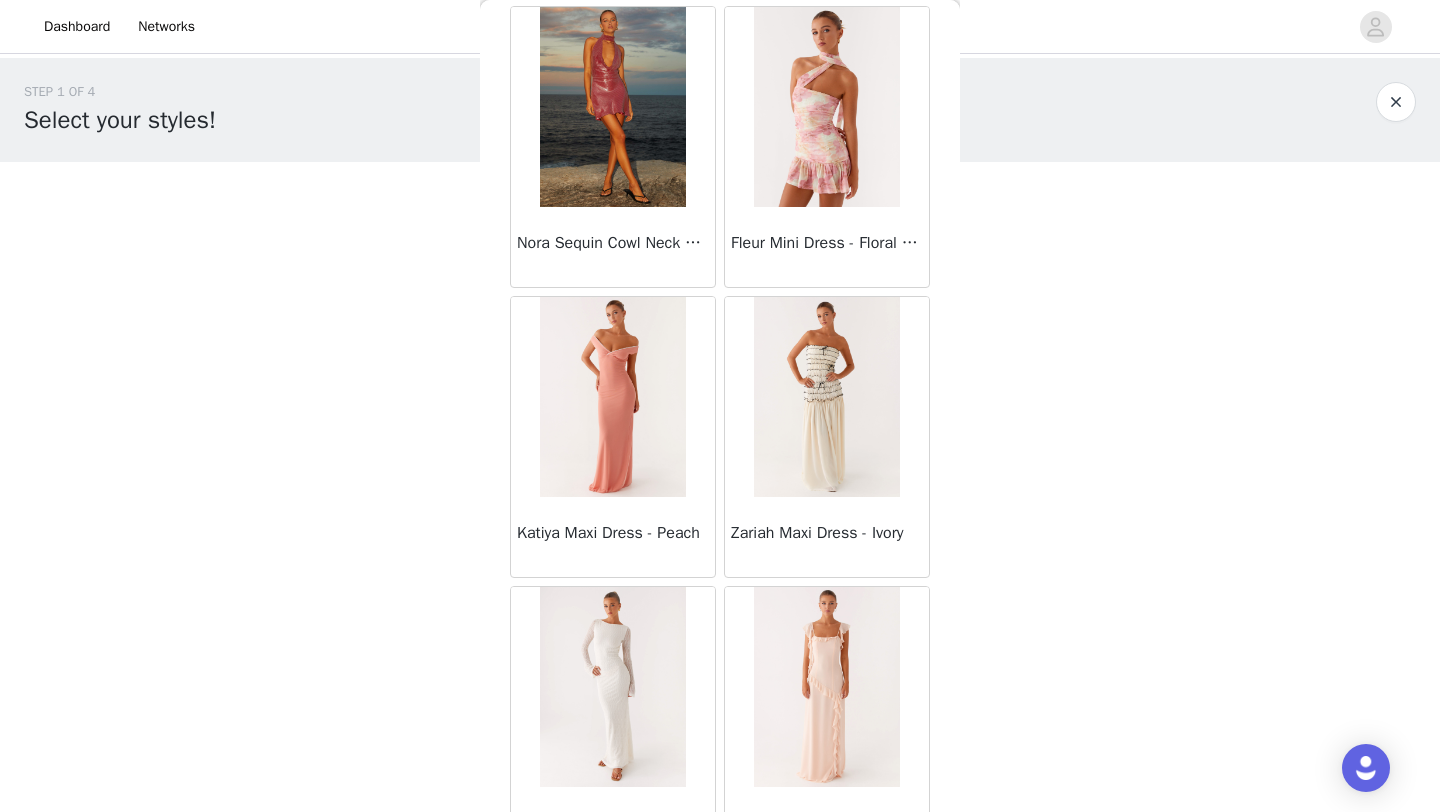 scroll, scrollTop: 74748, scrollLeft: 0, axis: vertical 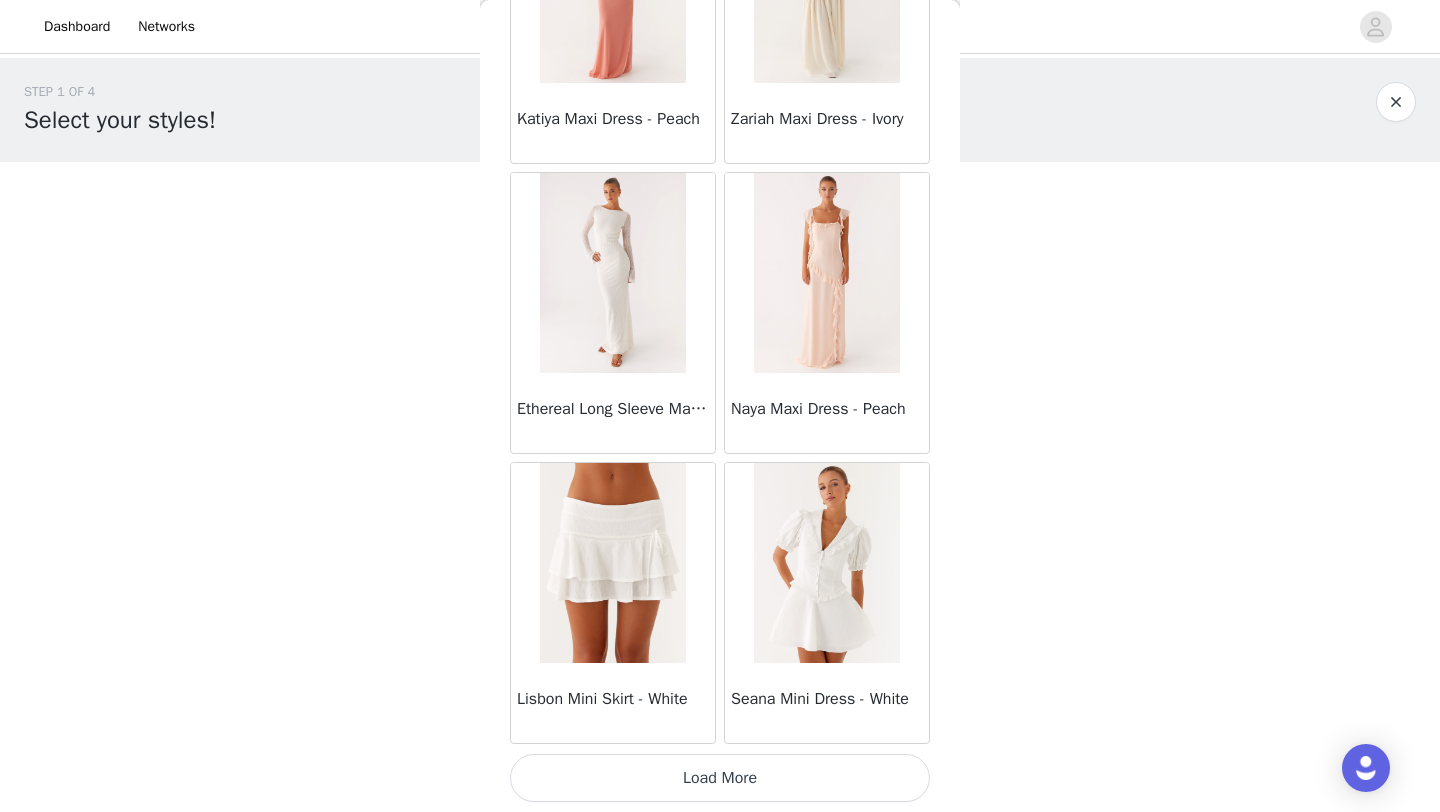 click on "Load More" at bounding box center [720, 778] 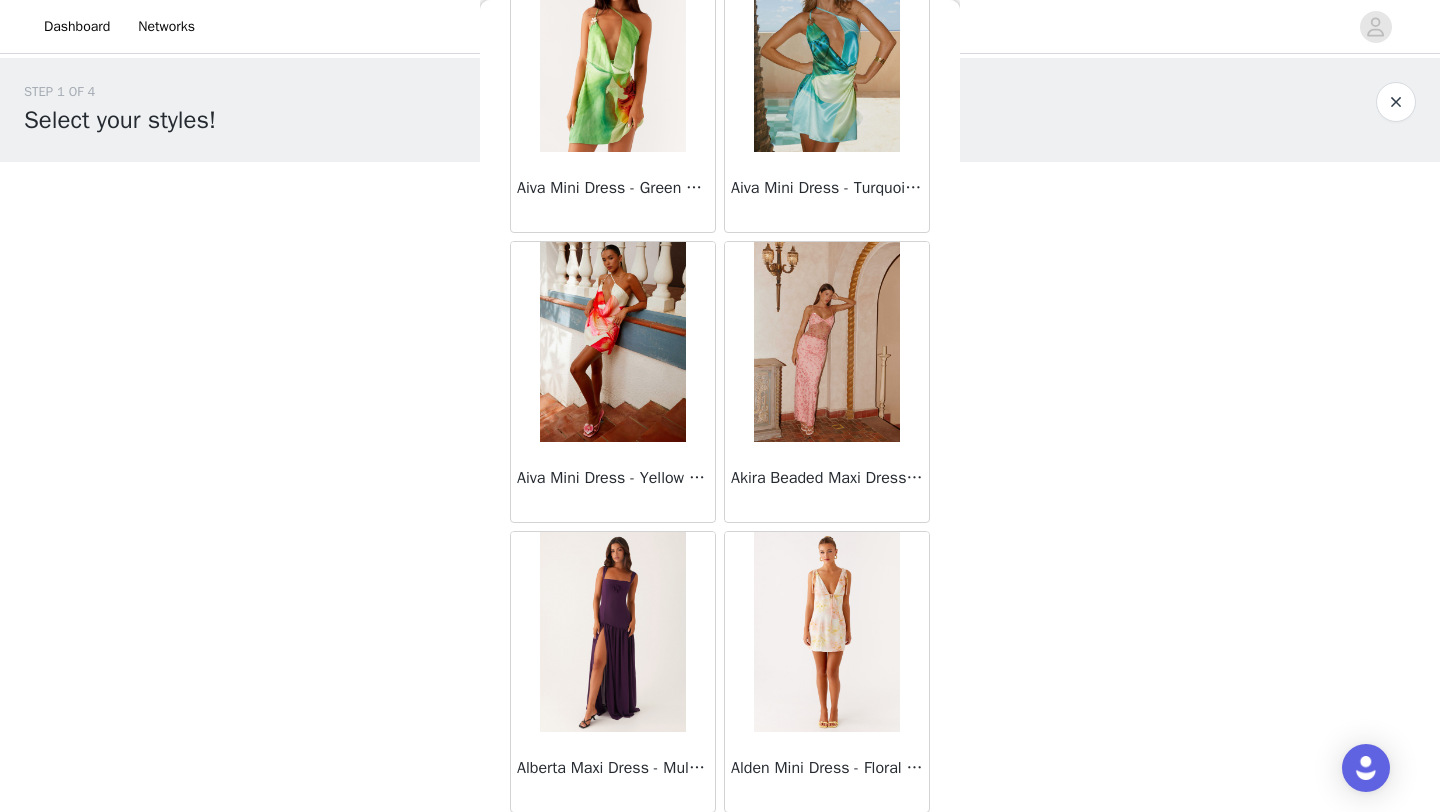 scroll, scrollTop: 77648, scrollLeft: 0, axis: vertical 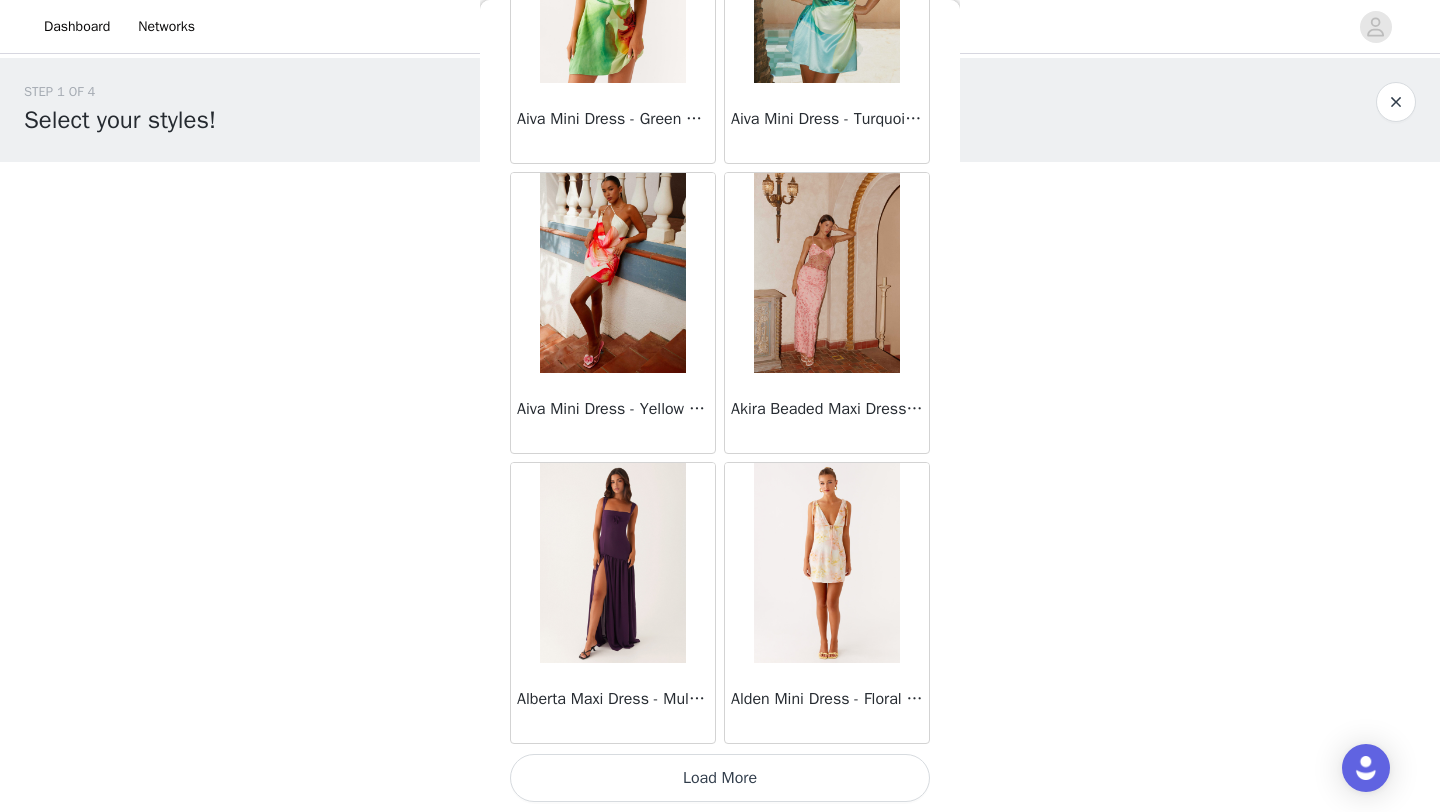 click on "Load More" at bounding box center (720, 778) 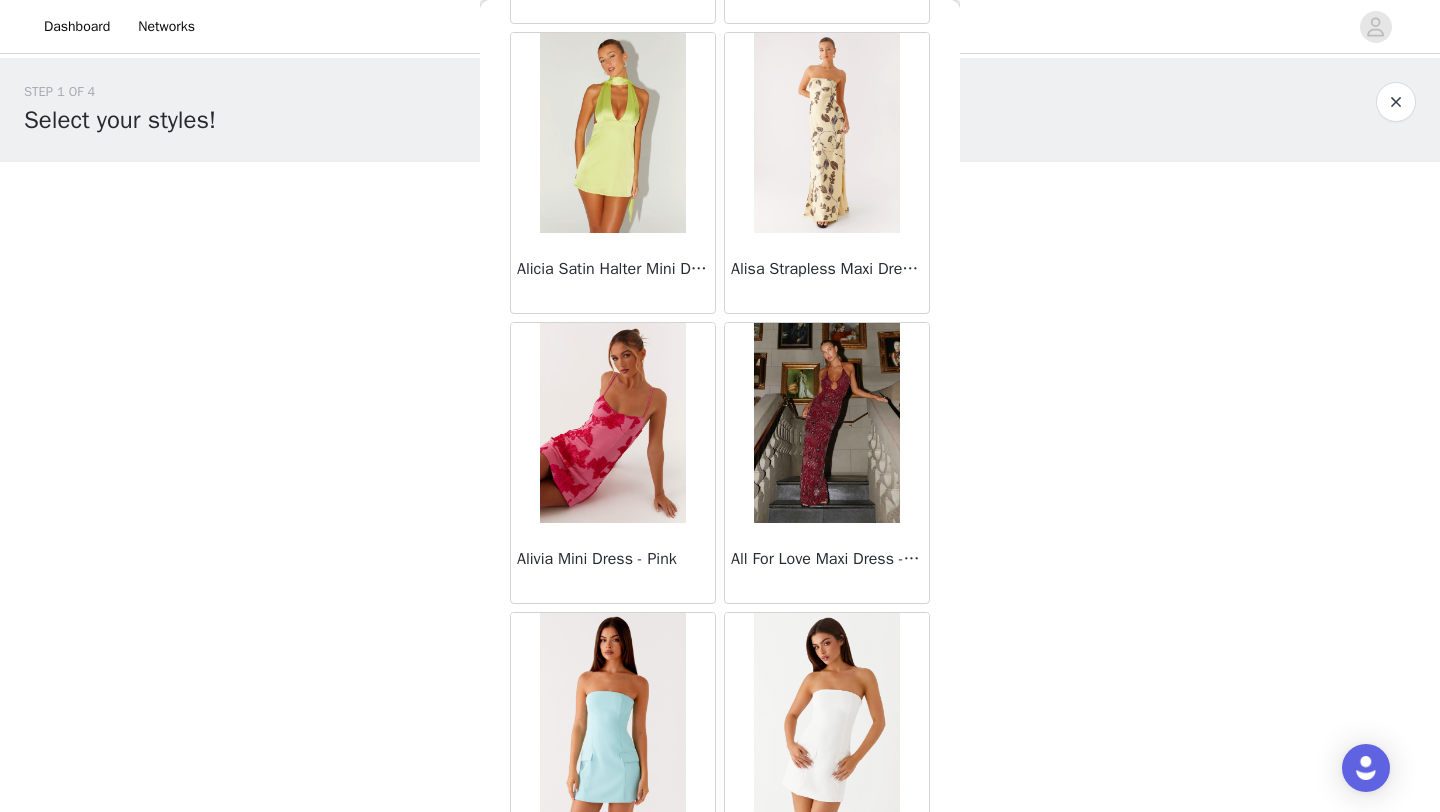 scroll, scrollTop: 80548, scrollLeft: 0, axis: vertical 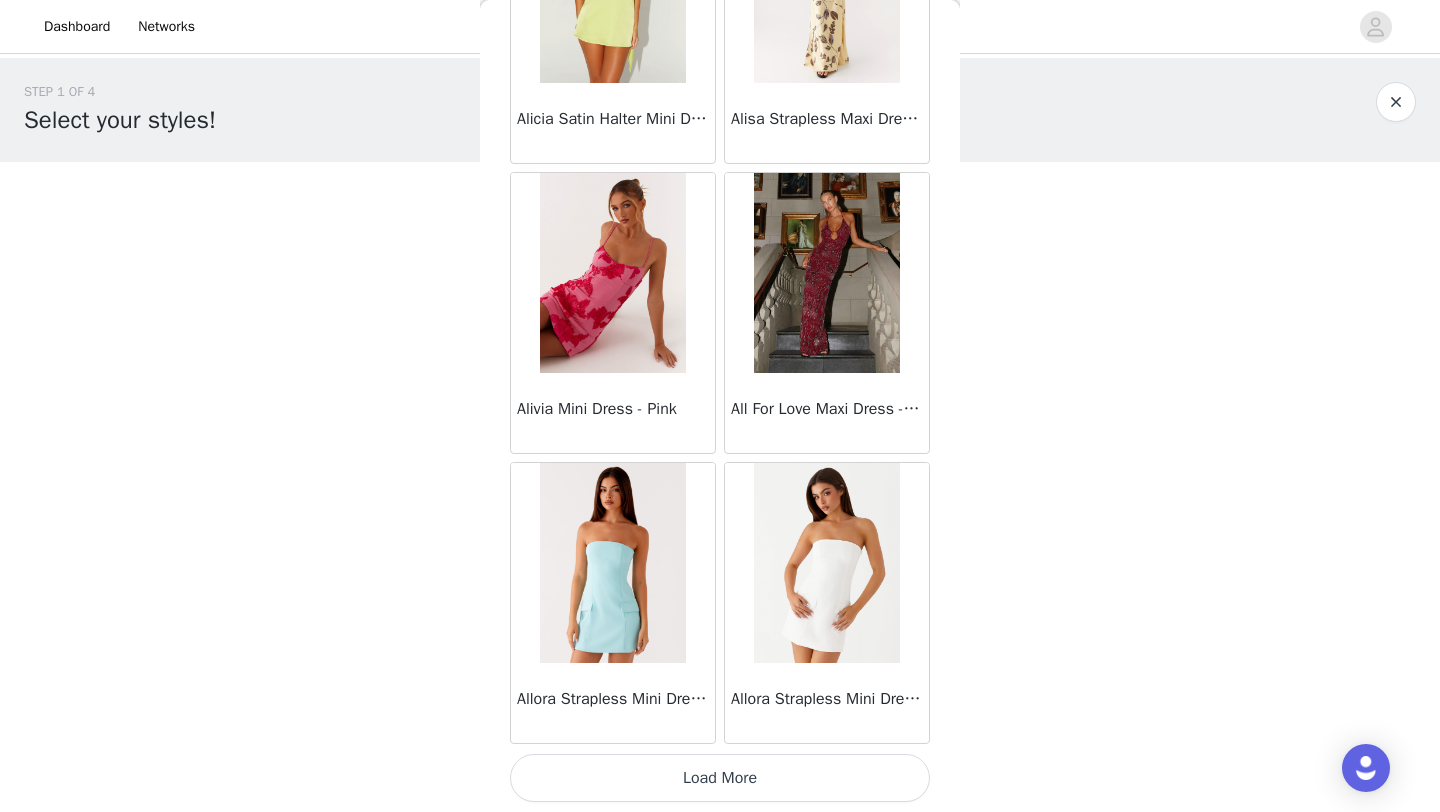 click on "Load More" at bounding box center [720, 778] 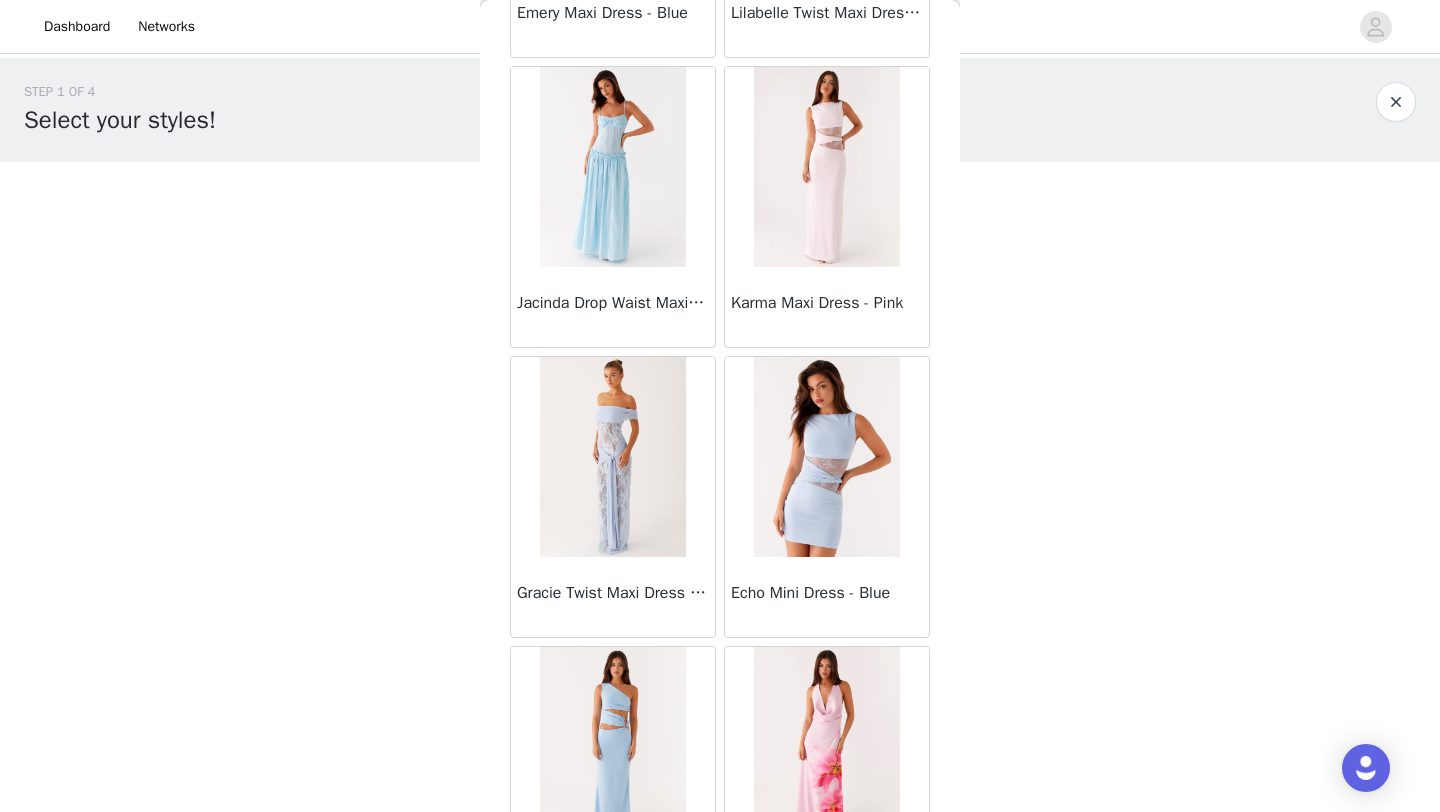 scroll, scrollTop: 4673, scrollLeft: 0, axis: vertical 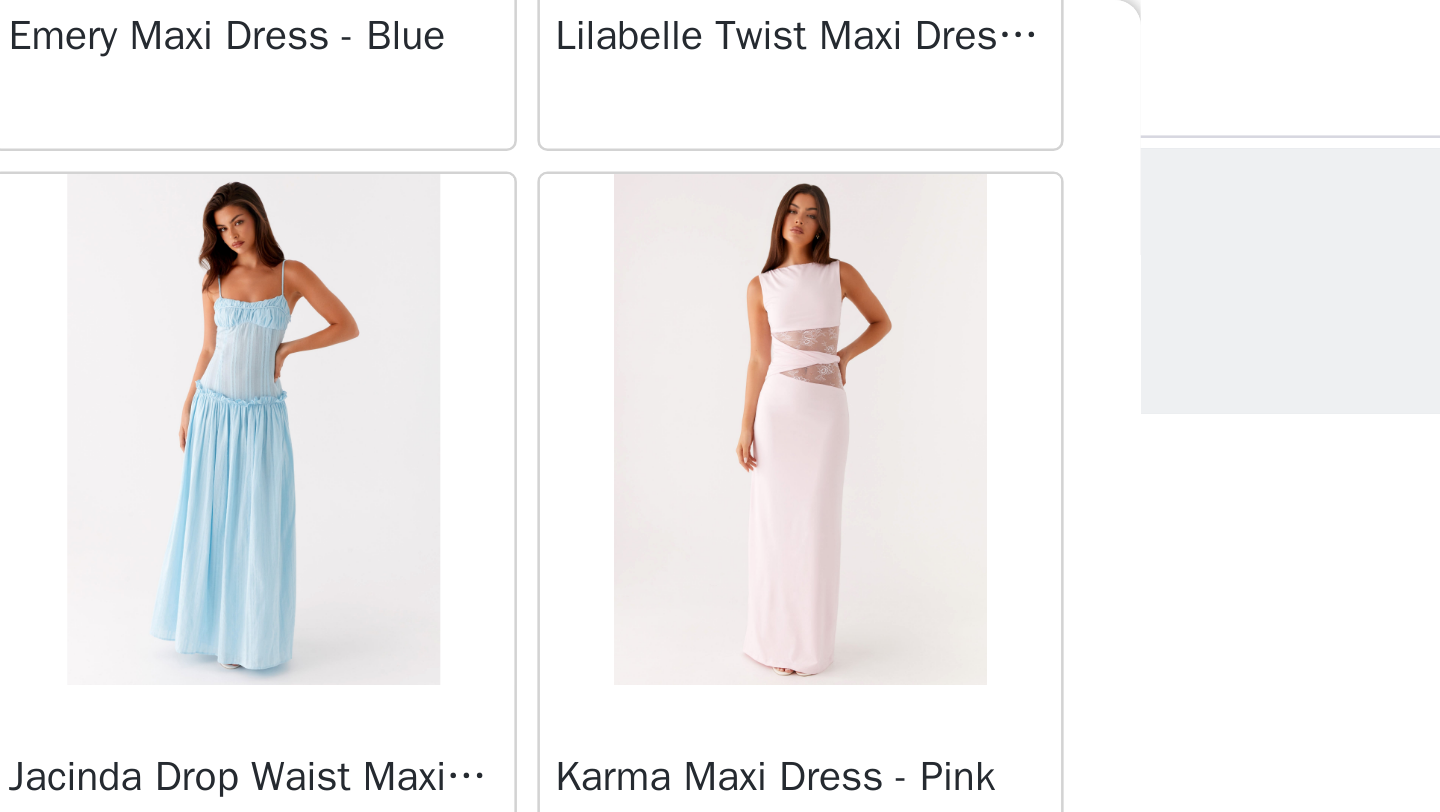 drag, startPoint x: 944, startPoint y: 18, endPoint x: 944, endPoint y: 31, distance: 13 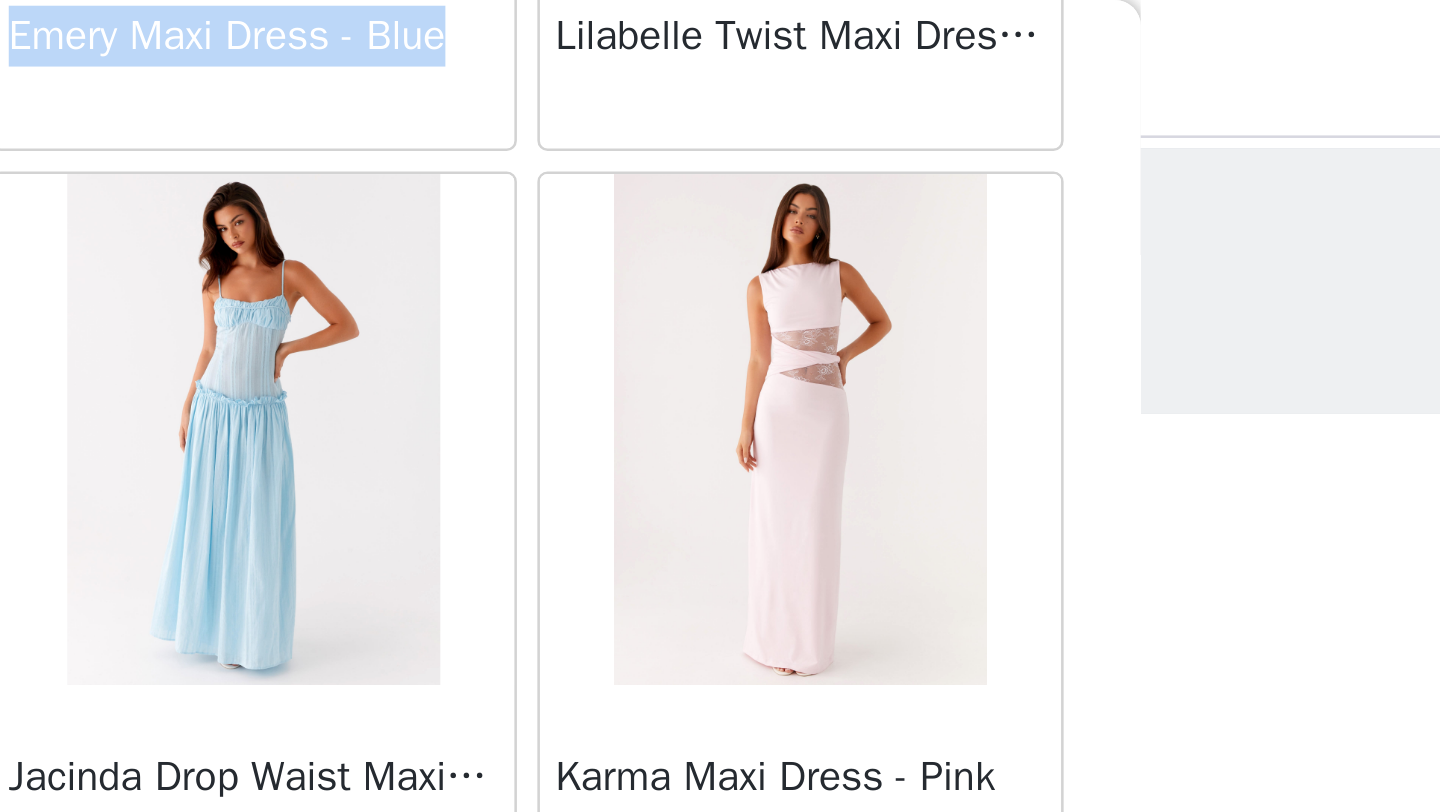 scroll, scrollTop: 4664, scrollLeft: 0, axis: vertical 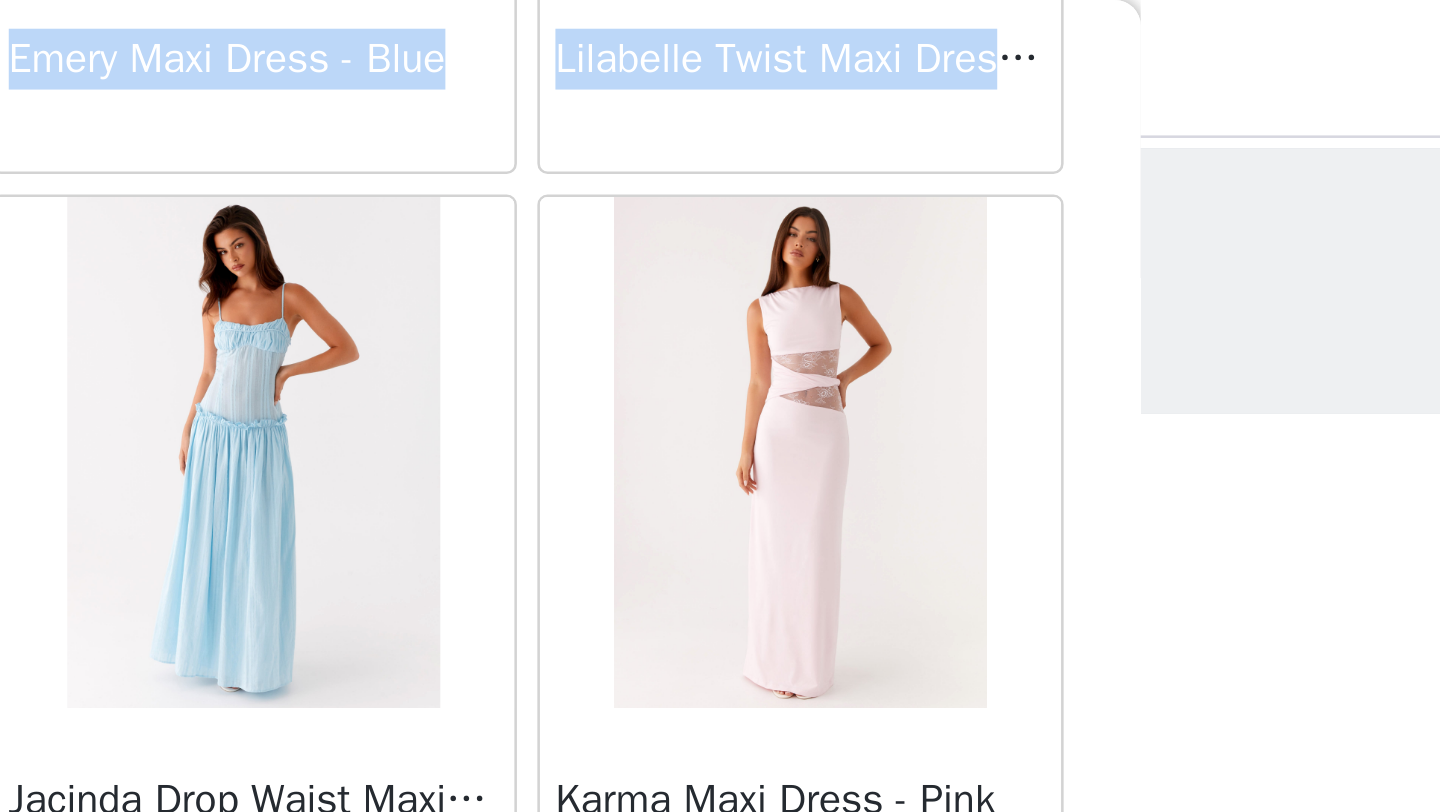 drag, startPoint x: 957, startPoint y: 2, endPoint x: 957, endPoint y: 14, distance: 12 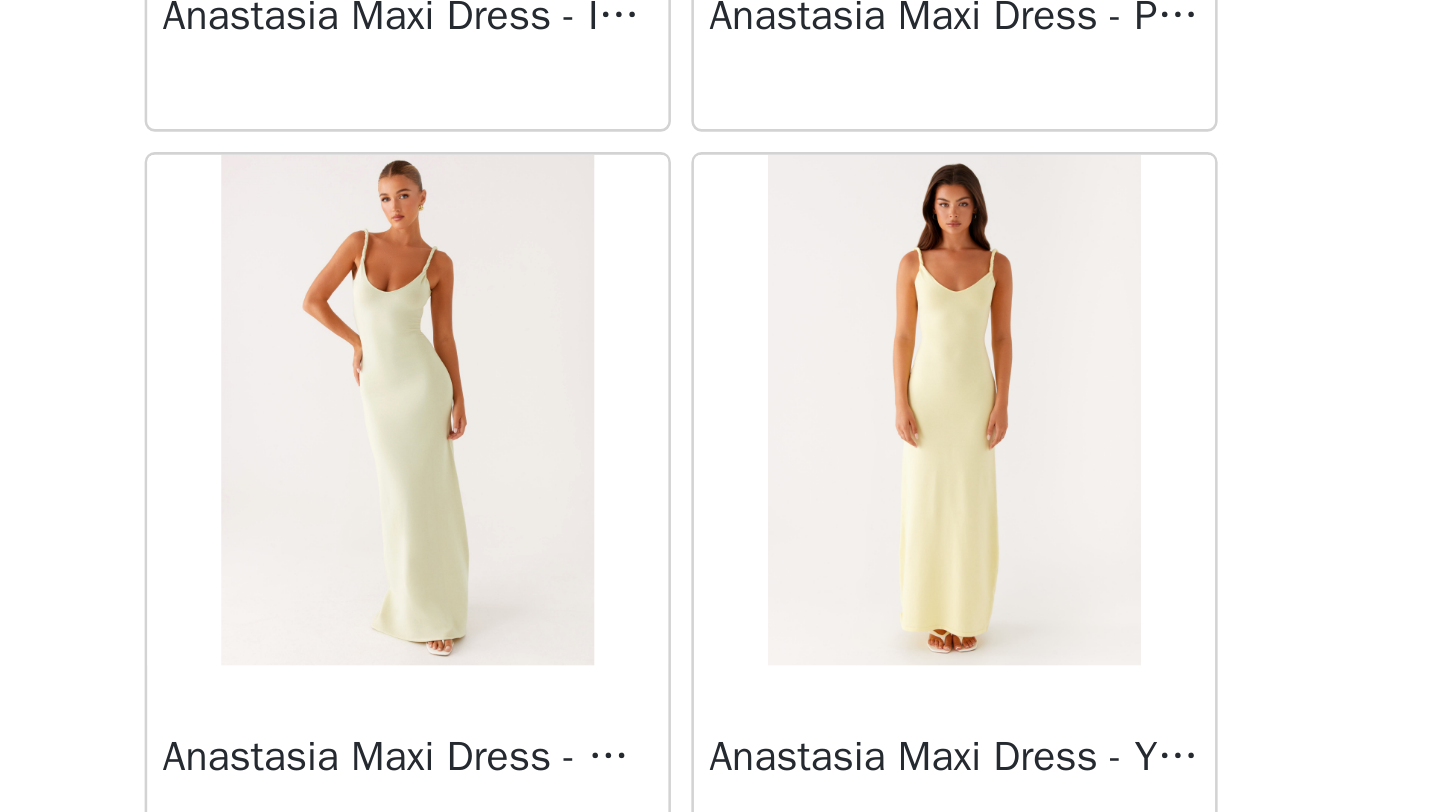 scroll, scrollTop: 83384, scrollLeft: 0, axis: vertical 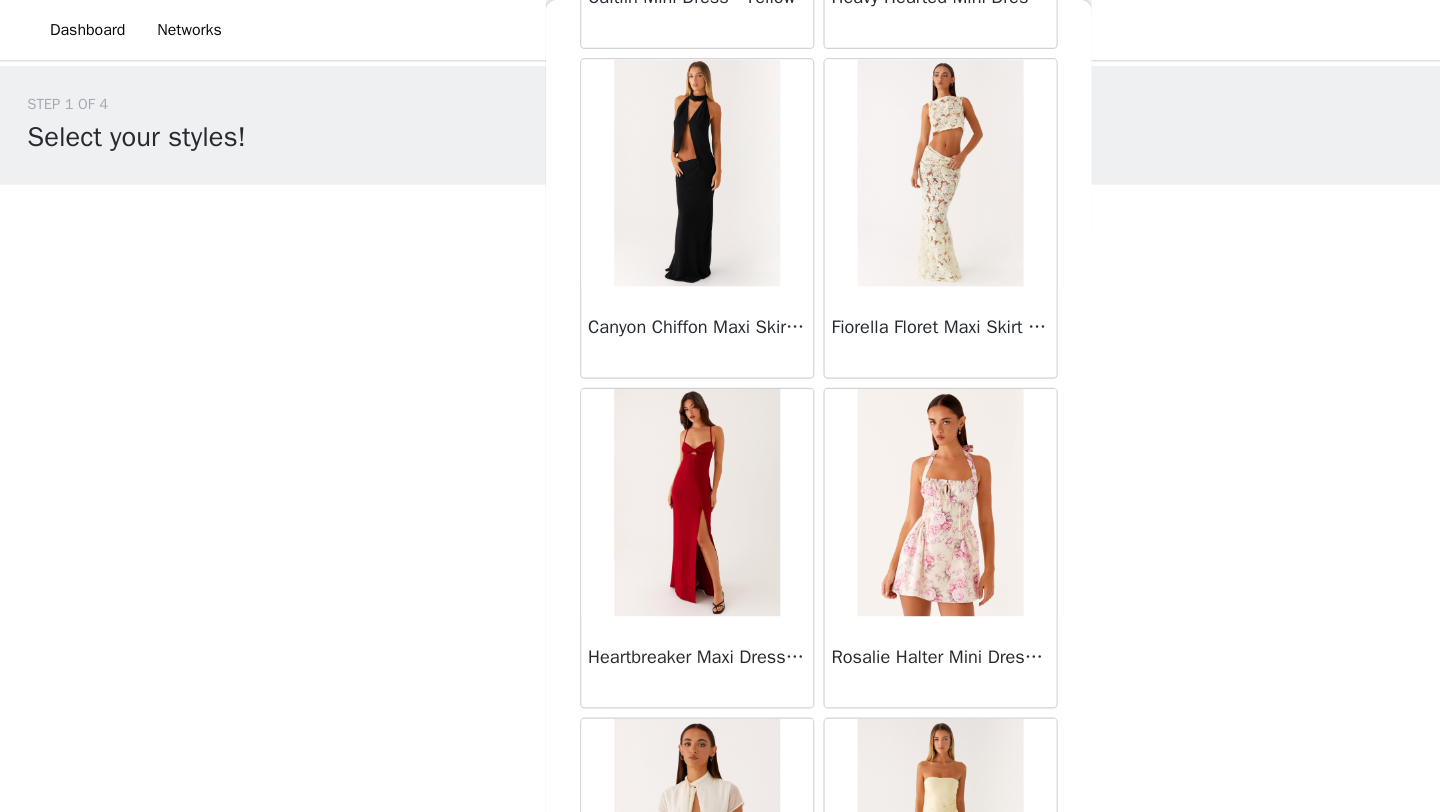 click on "STEP 1 OF 4
Select your styles!
You will receive 3 products.       0/3 Selected           Add Product       Back       Manuka Ruffle Mini Dress - Yellow       Heart Of Glass Satin Maxi Dress - Blue       Ronnie Maxi Dress - Blue       Nicola Maxi Dress - Pink       Imani Maxi Dress - Pink       Liana Cowl Maxi Dress - Print       Cherry Skies Midi Dress - White       Crystal Clear Lace Midi Skirt - Ivory       Crystal Clear Lace Top - Ivory       Clayton Top - Black Gingham       Wish You Luck Denim Top - Dark Blue       Raphaela Mini Dress - Navy       Maloney Maxi Dress - White       Franco Tie Back Top - Blue       Frida Denim Shorts - Vintage Wash Blue       Consie Long Sleeve Mini Dress - Pale Blue       Mariella Linen Maxi Skirt - Pink       Mariella Linen Top - Pink       Aullie Maxi Dress - Pink       Scorpio Crochet Mini Skirt - Ivory       Carnation Long Sleeve Knit Maxi Dress - Blue" at bounding box center (720, 216) 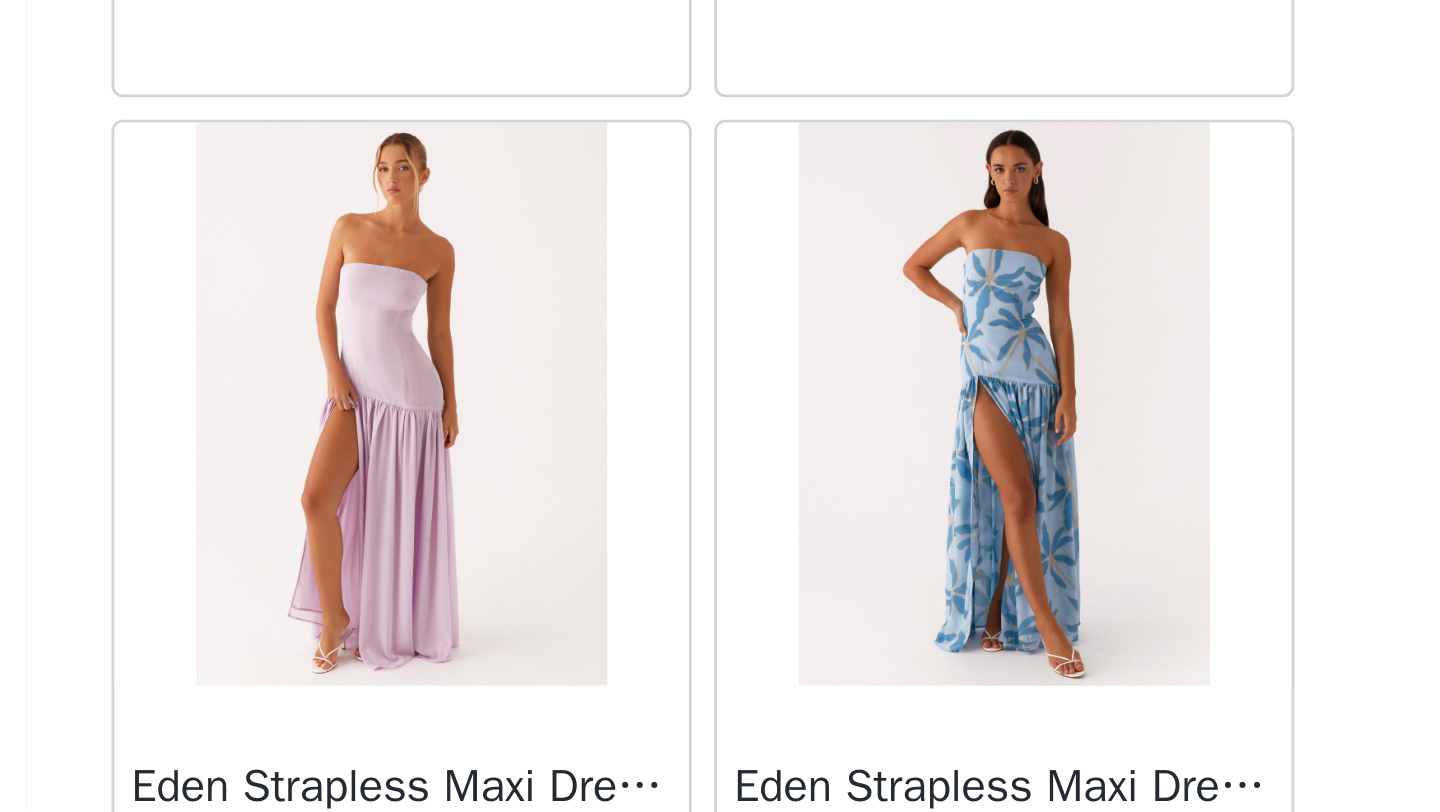 scroll, scrollTop: 15485, scrollLeft: 0, axis: vertical 